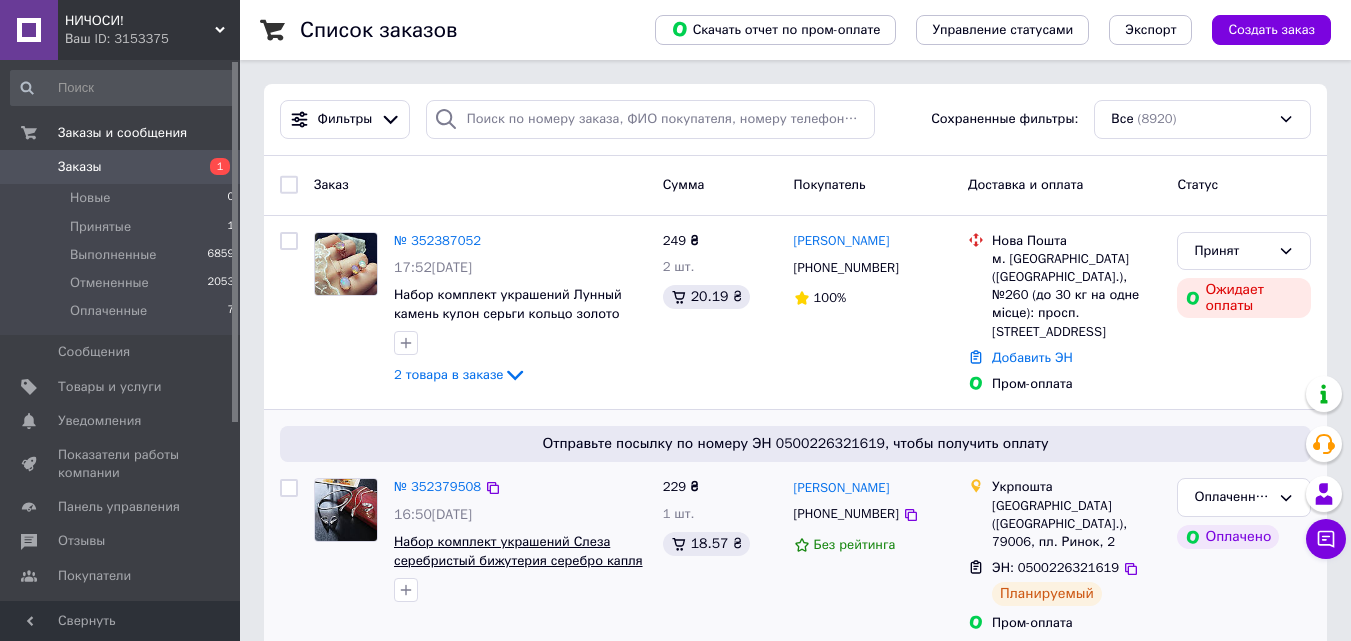 scroll, scrollTop: 0, scrollLeft: 0, axis: both 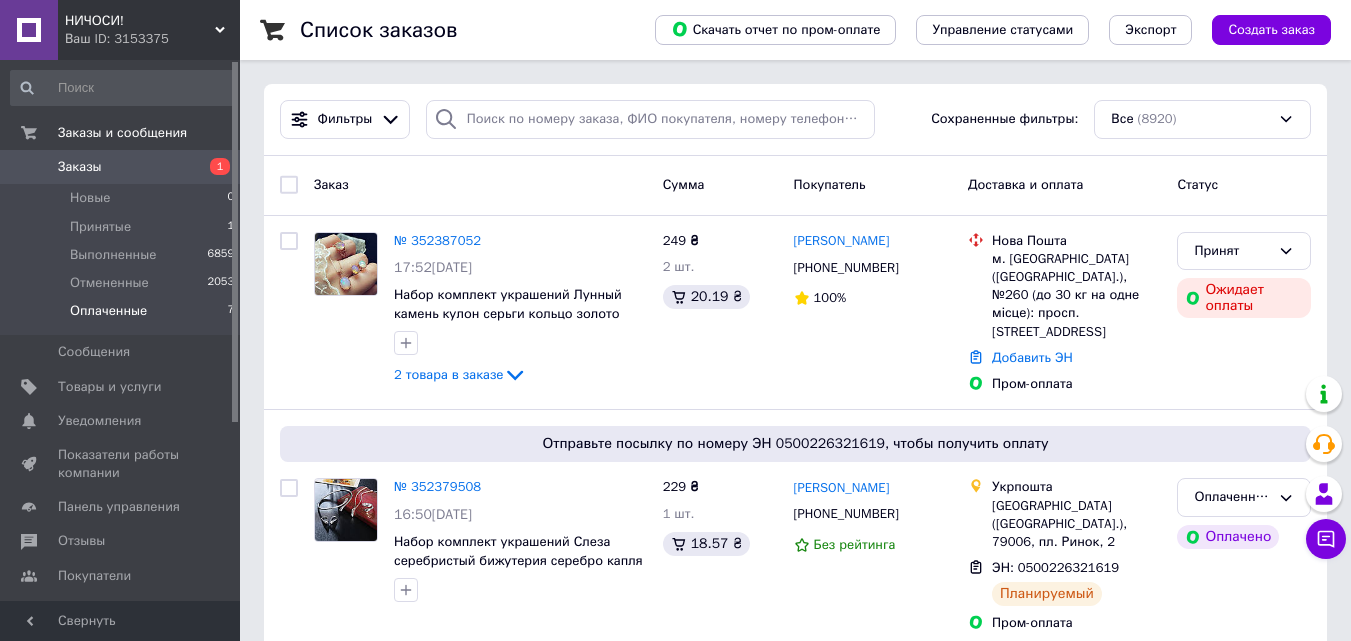 click on "Оплаченные" at bounding box center (108, 311) 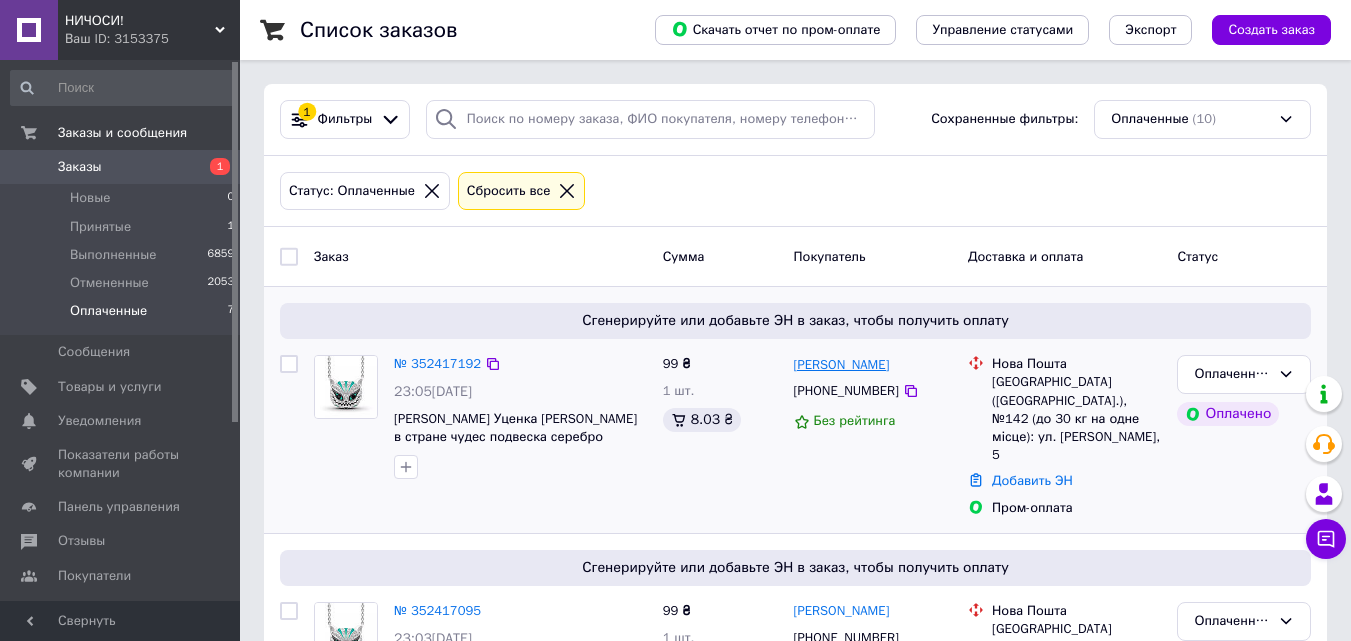 click on "[PERSON_NAME]" at bounding box center (842, 365) 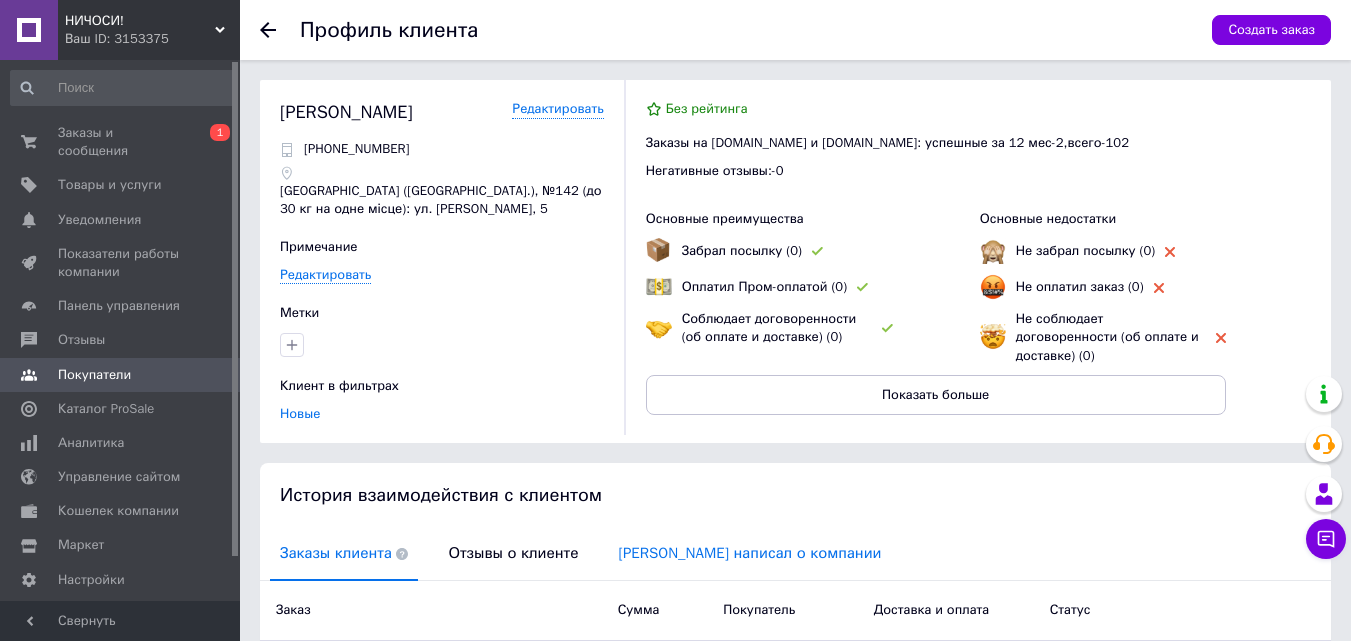 scroll, scrollTop: 255, scrollLeft: 0, axis: vertical 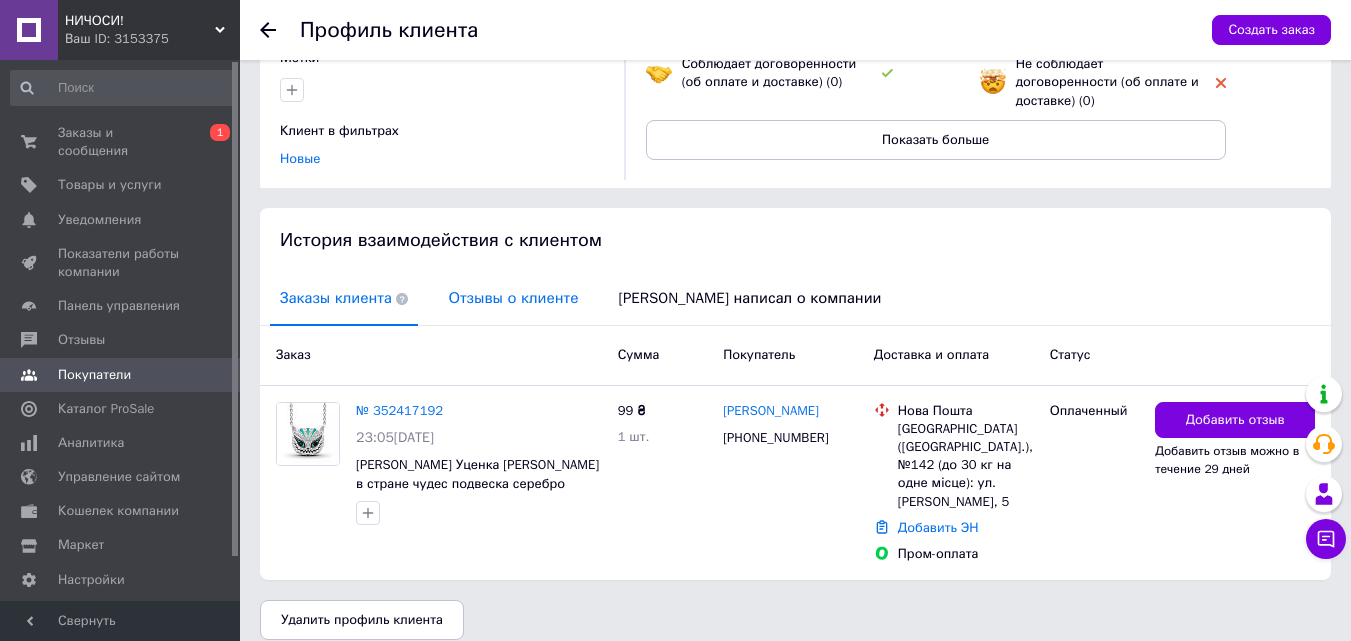 click on "Отзывы о клиенте" at bounding box center (513, 298) 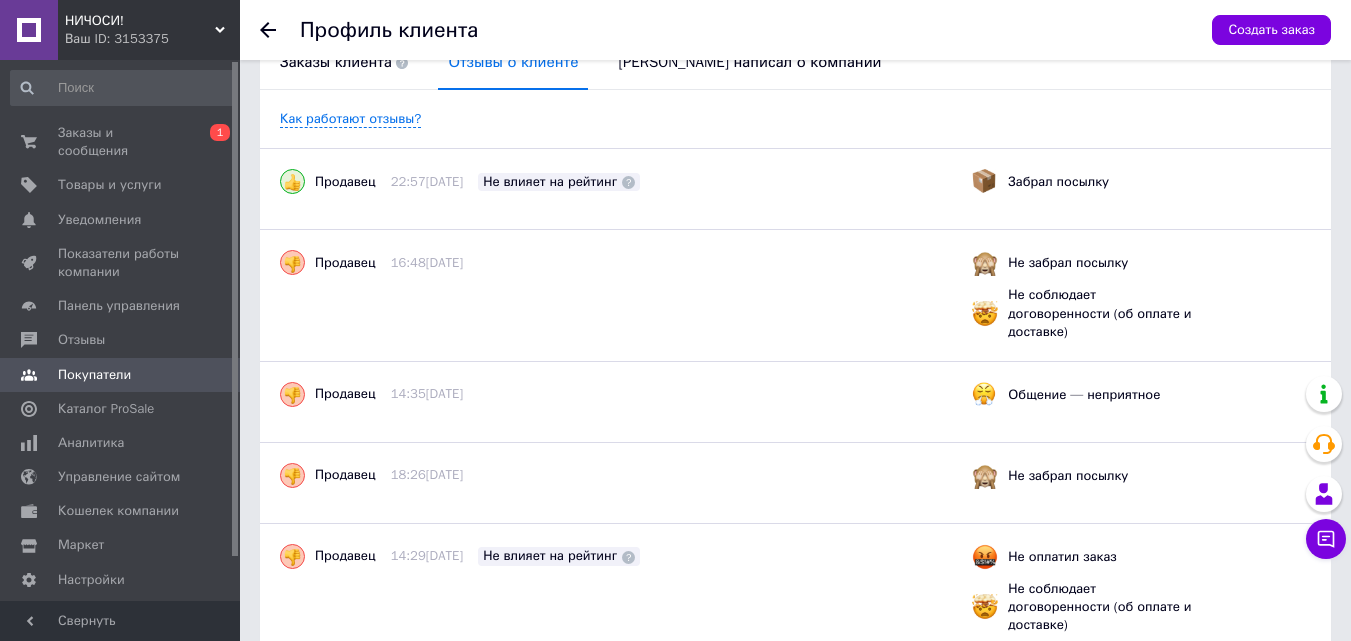 scroll, scrollTop: 489, scrollLeft: 0, axis: vertical 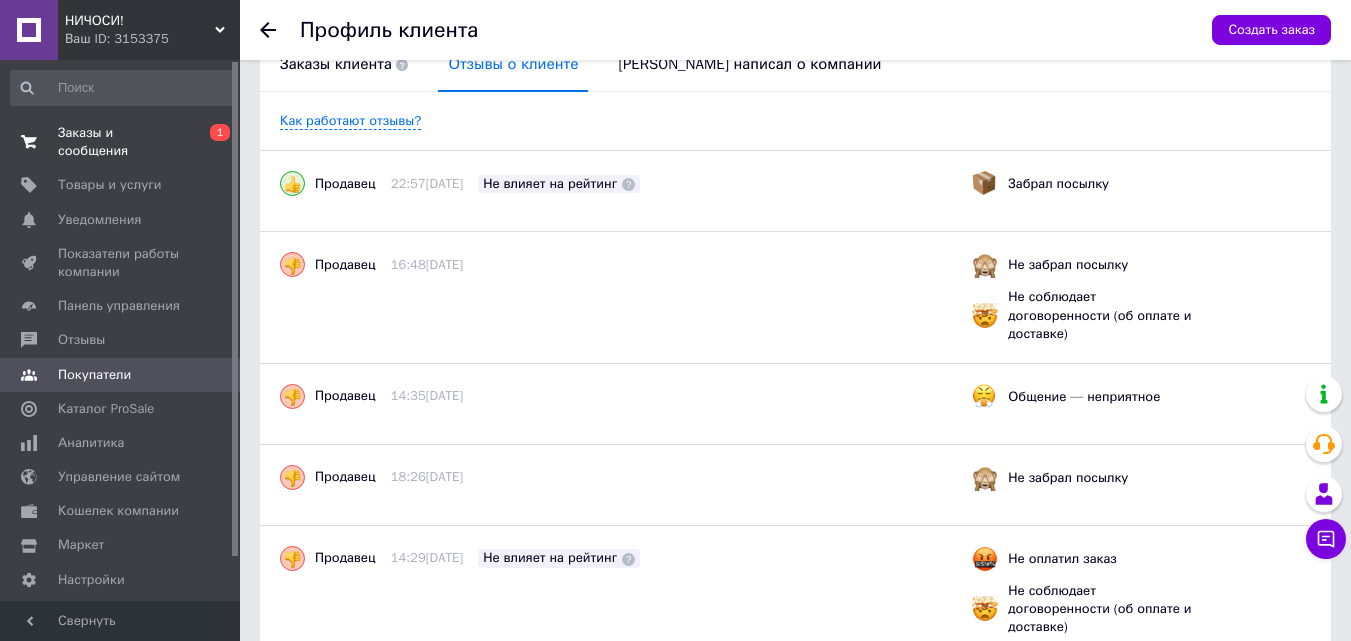 click on "Заказы и сообщения" at bounding box center (121, 142) 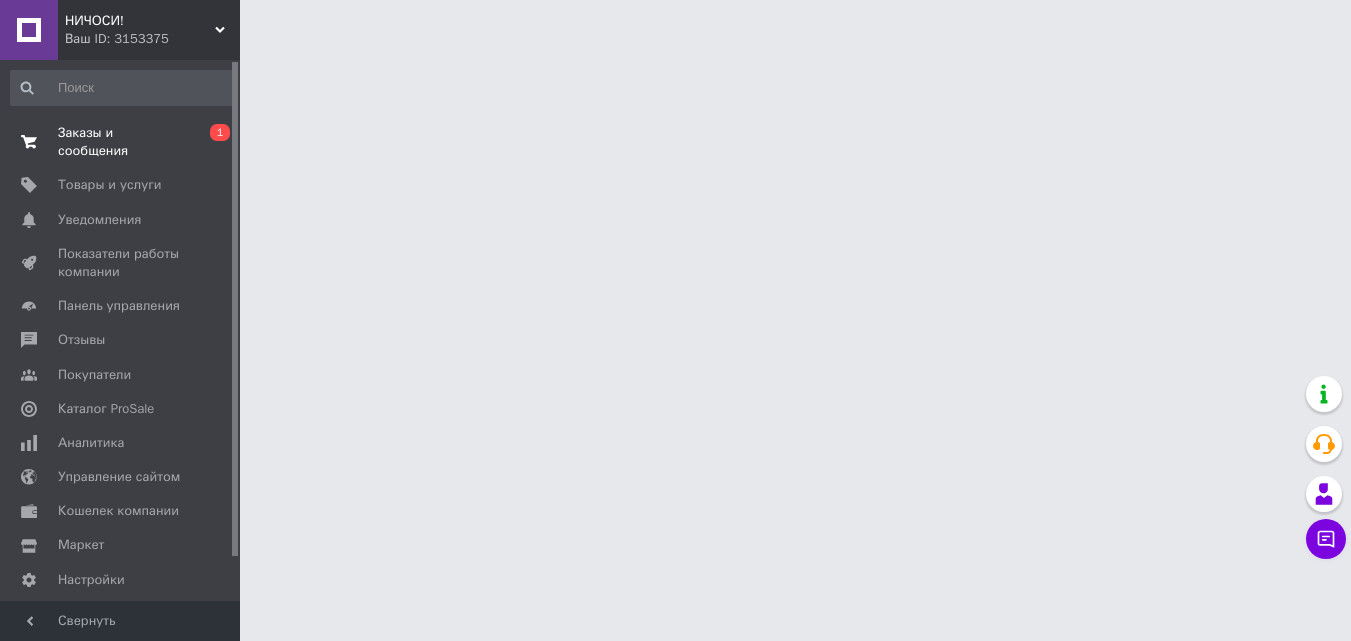 scroll, scrollTop: 0, scrollLeft: 0, axis: both 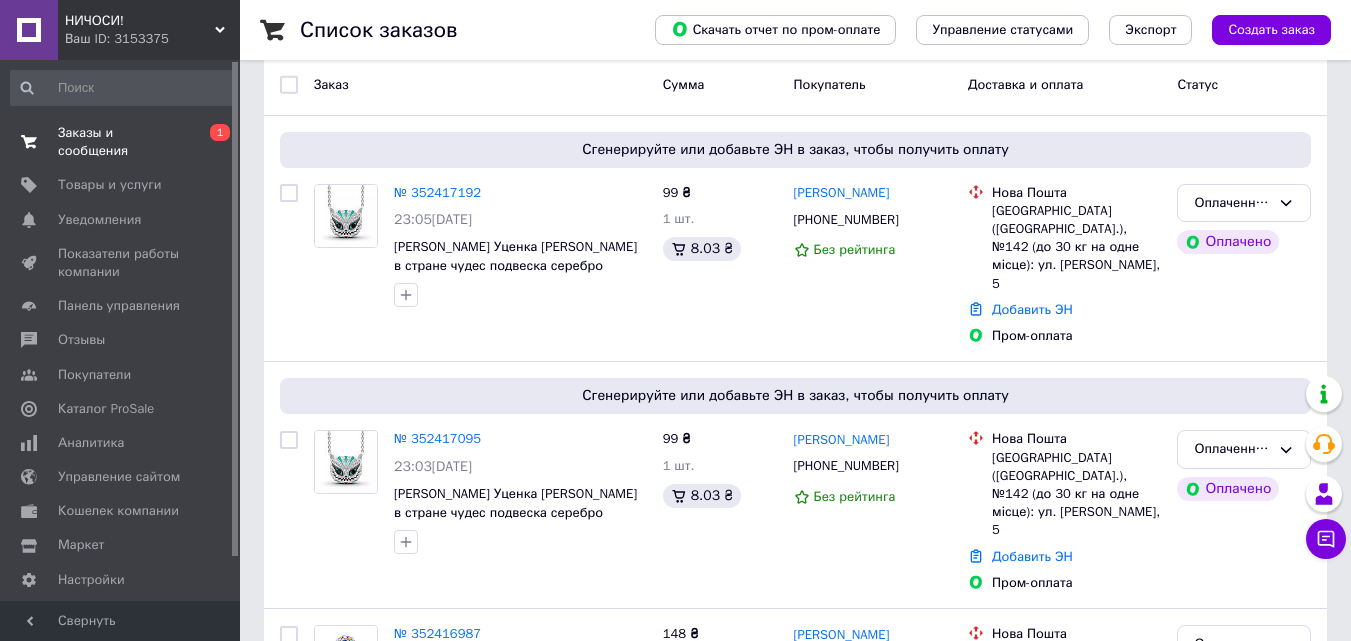 click on "Заказы и сообщения" at bounding box center [121, 142] 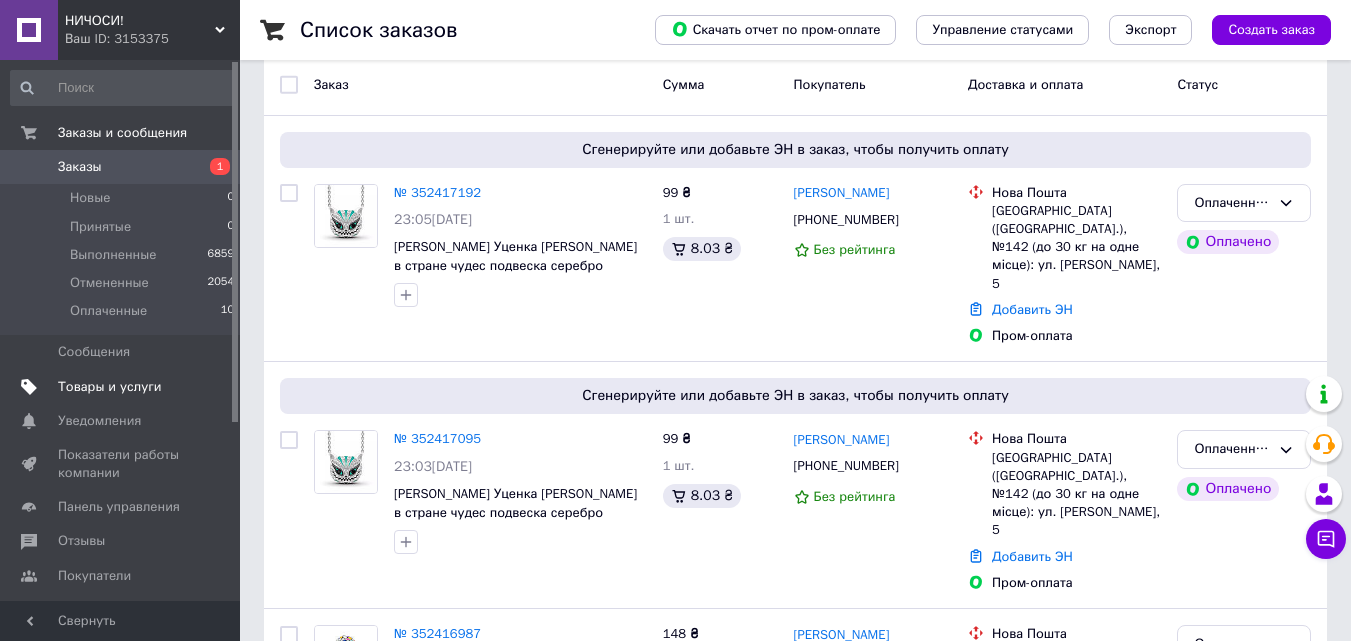 click on "Товары и услуги" at bounding box center [110, 387] 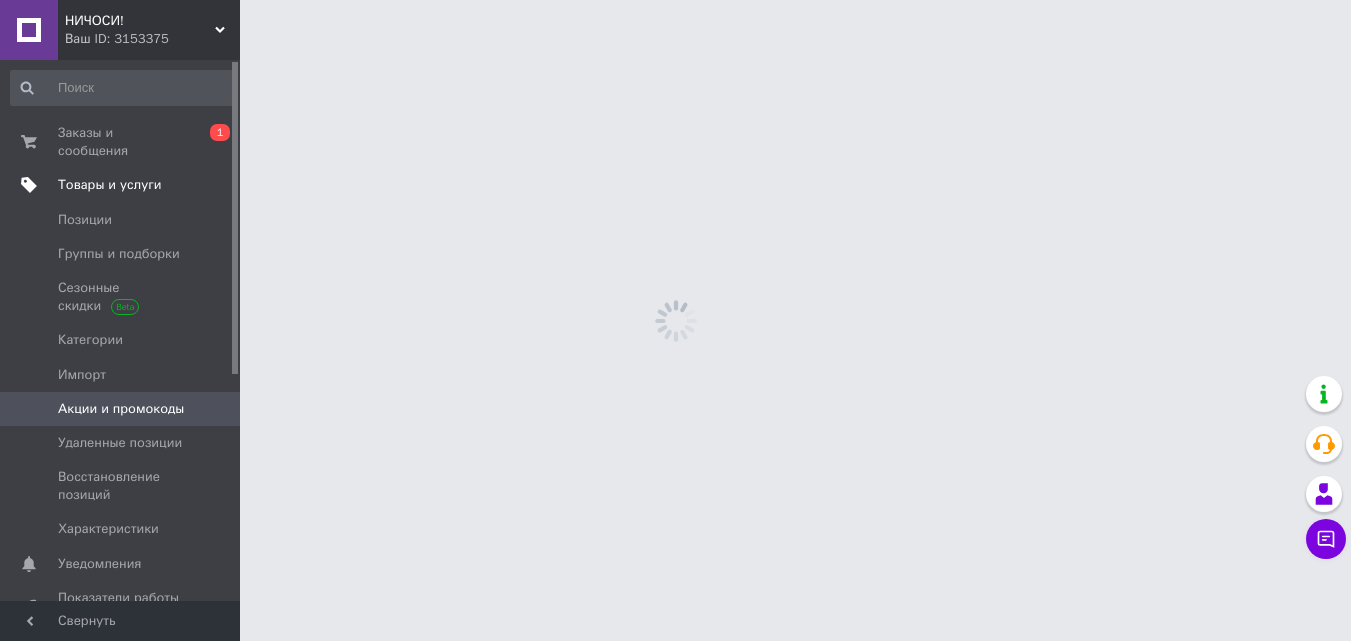 scroll, scrollTop: 0, scrollLeft: 0, axis: both 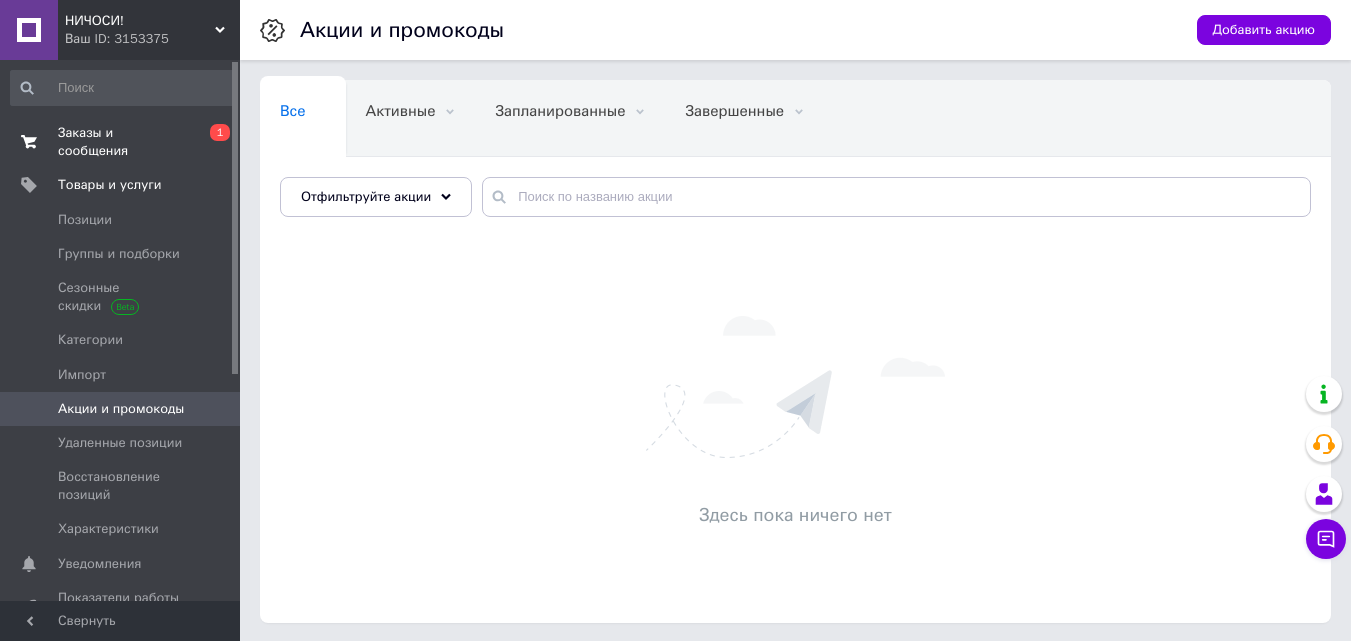 click on "Заказы и сообщения" at bounding box center [121, 142] 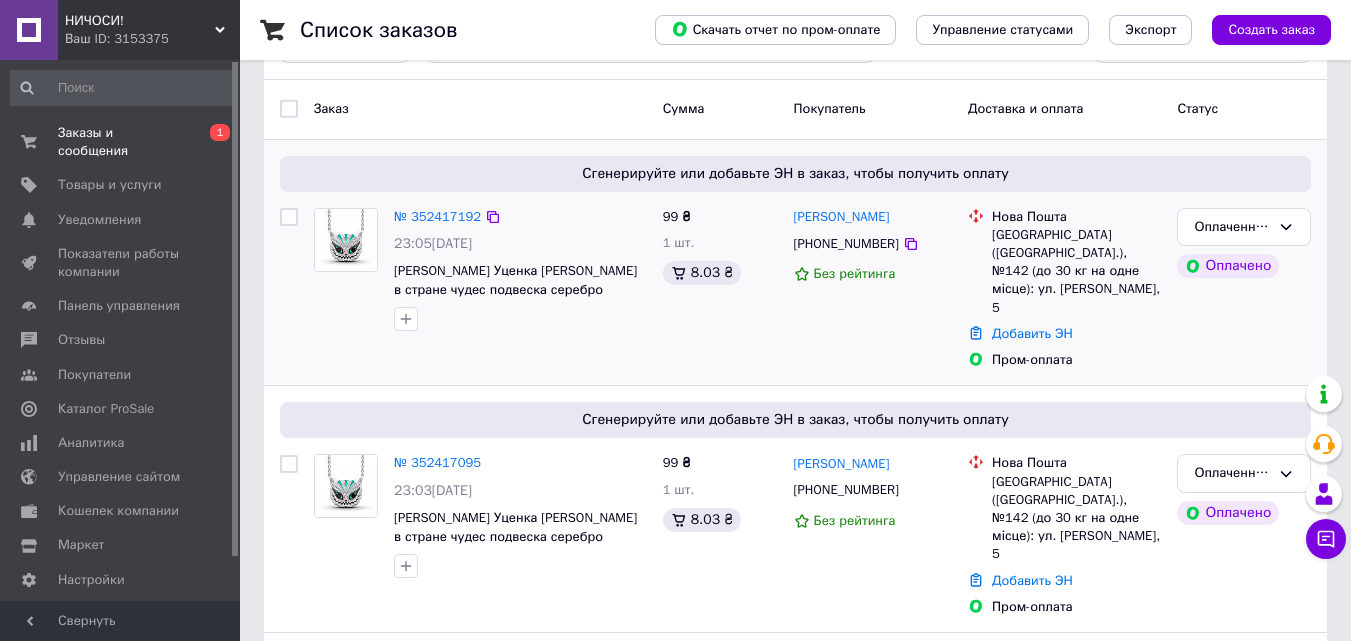 scroll, scrollTop: 200, scrollLeft: 0, axis: vertical 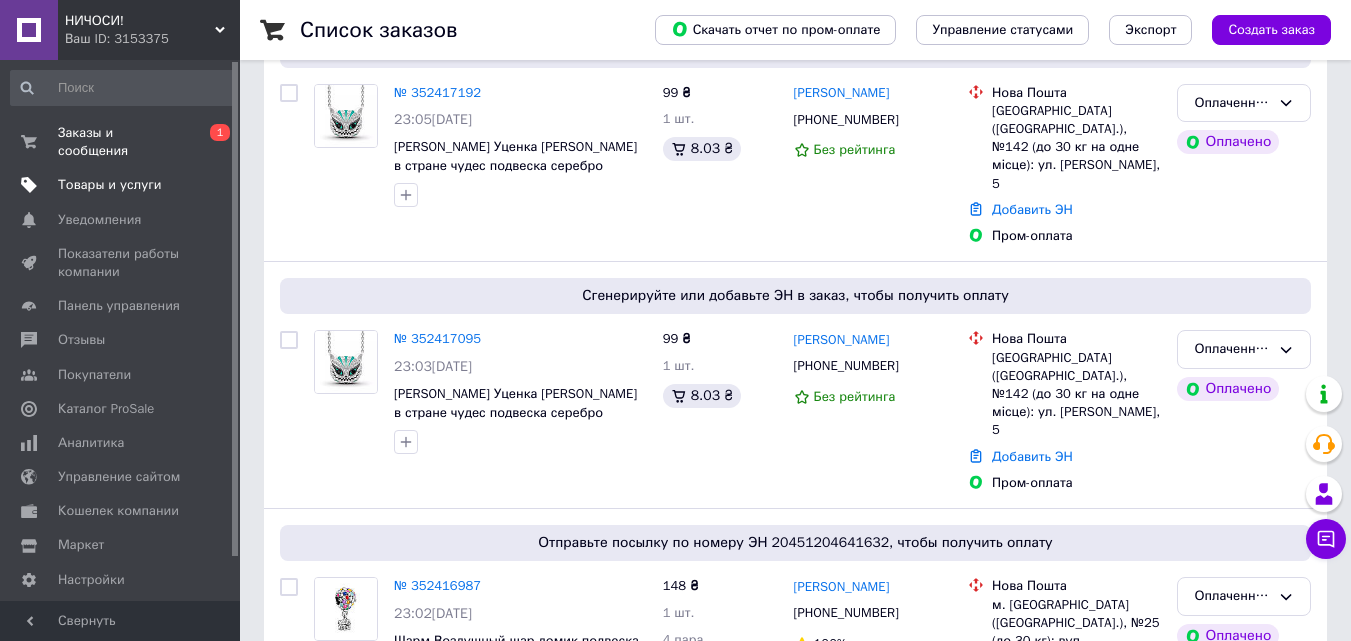 click on "Товары и услуги" at bounding box center (110, 185) 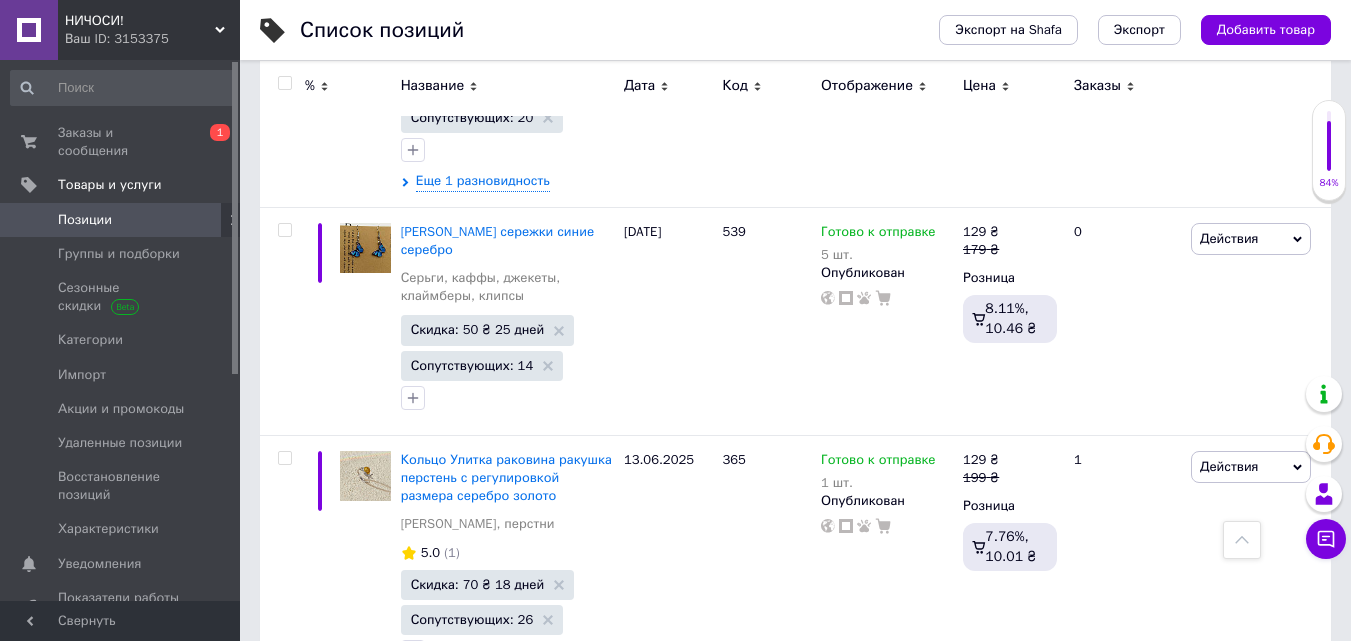 scroll, scrollTop: 0, scrollLeft: 0, axis: both 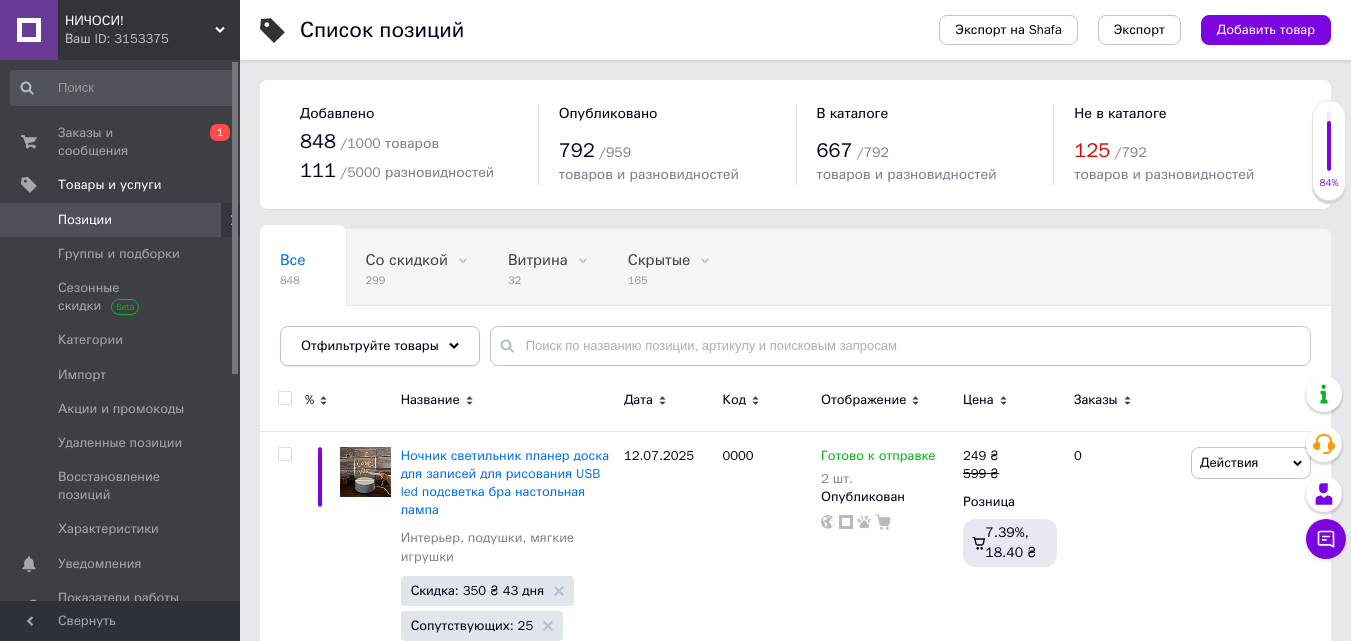 click on "Отфильтруйте товары" at bounding box center (370, 345) 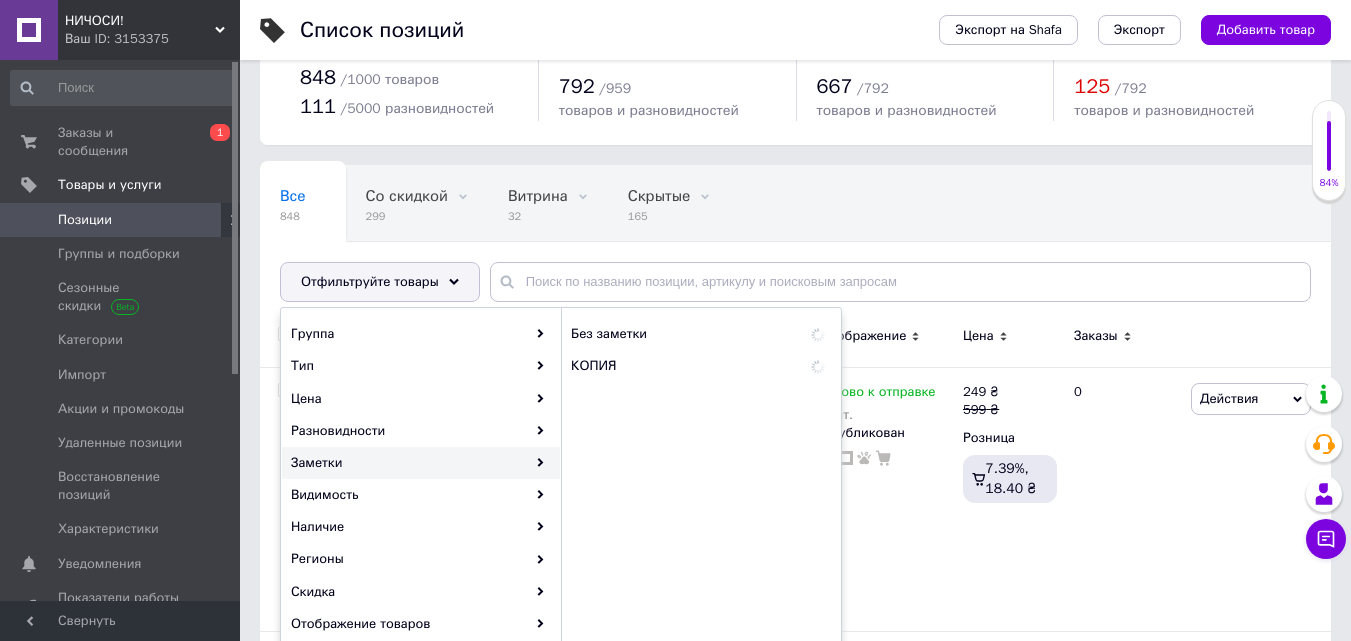 scroll, scrollTop: 100, scrollLeft: 0, axis: vertical 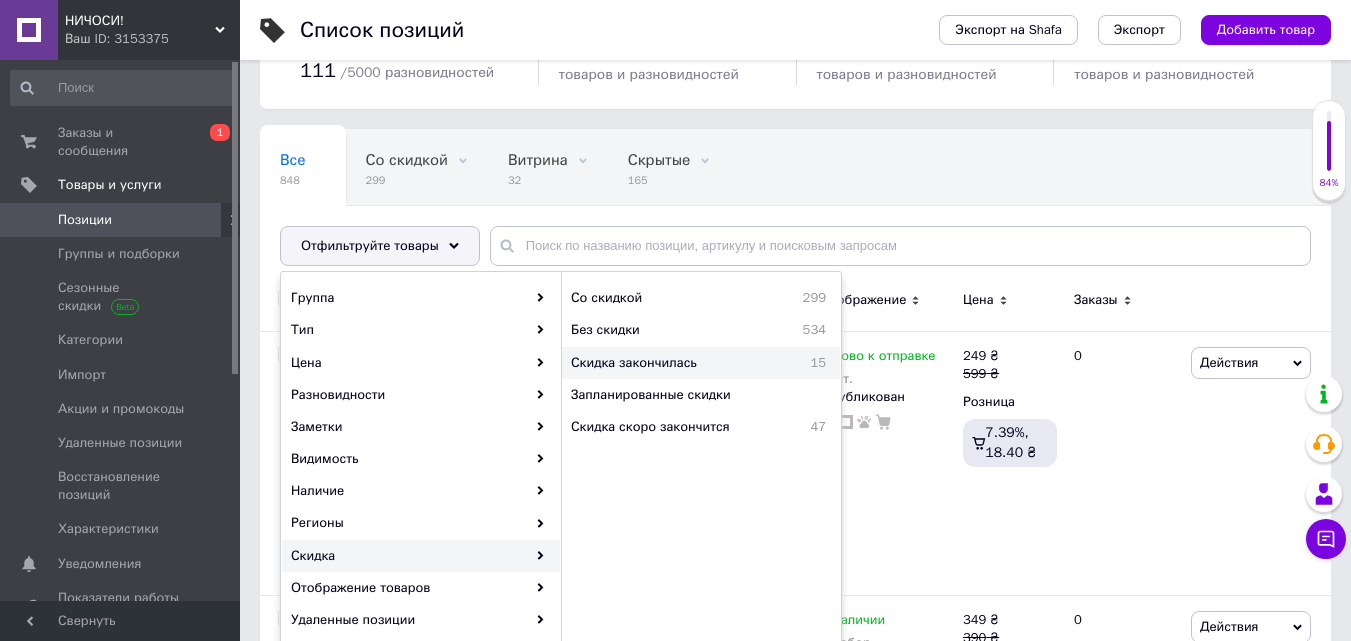 click on "Скидка закончилась" at bounding box center [677, 363] 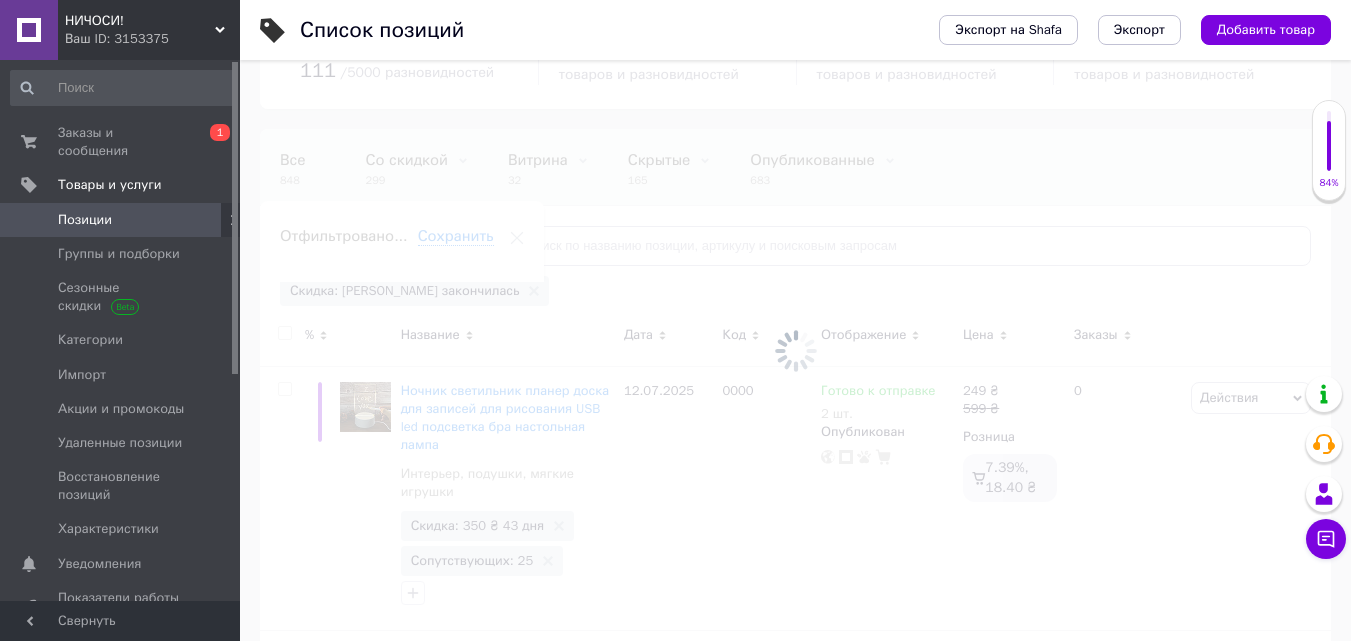 scroll, scrollTop: 0, scrollLeft: 23, axis: horizontal 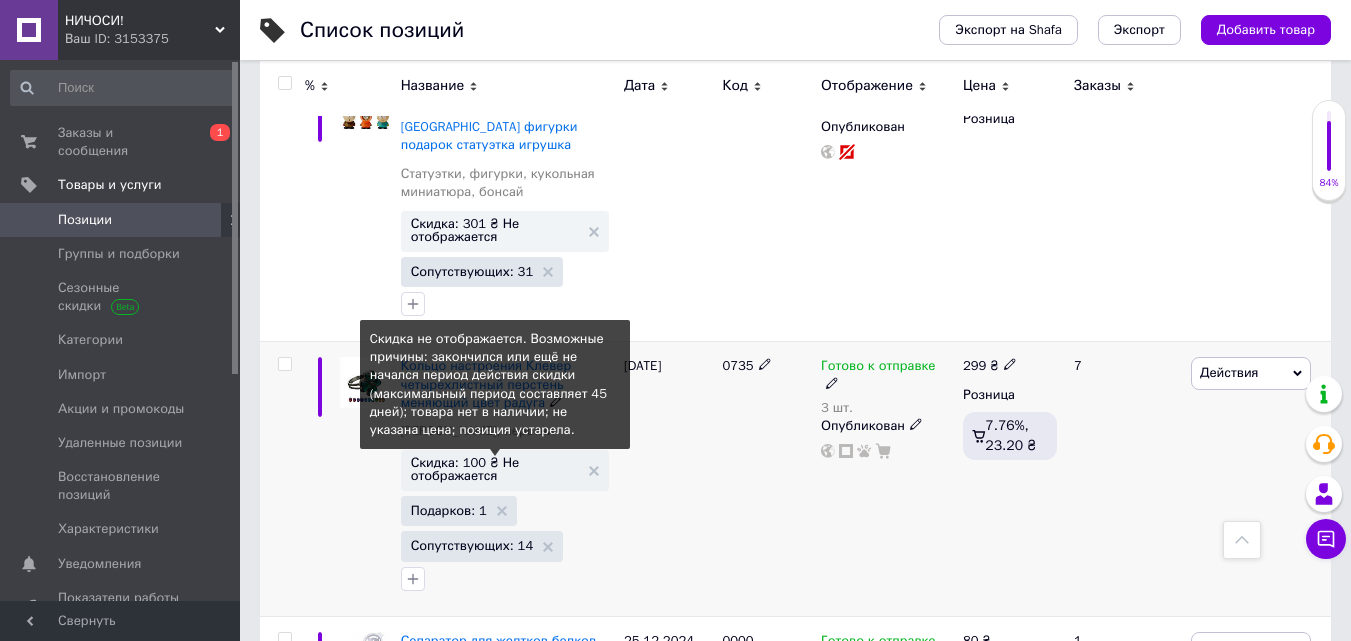 click on "Скидка: 100 ₴ Не отображается" at bounding box center (495, 469) 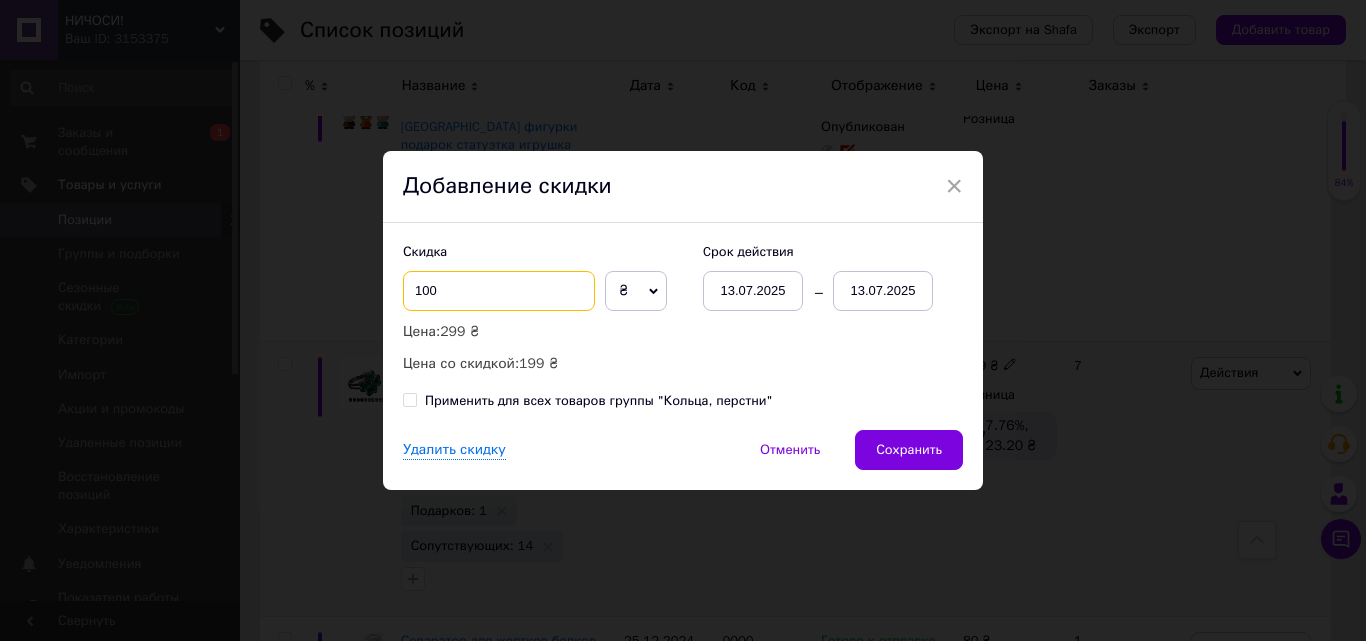 click on "100" at bounding box center (499, 291) 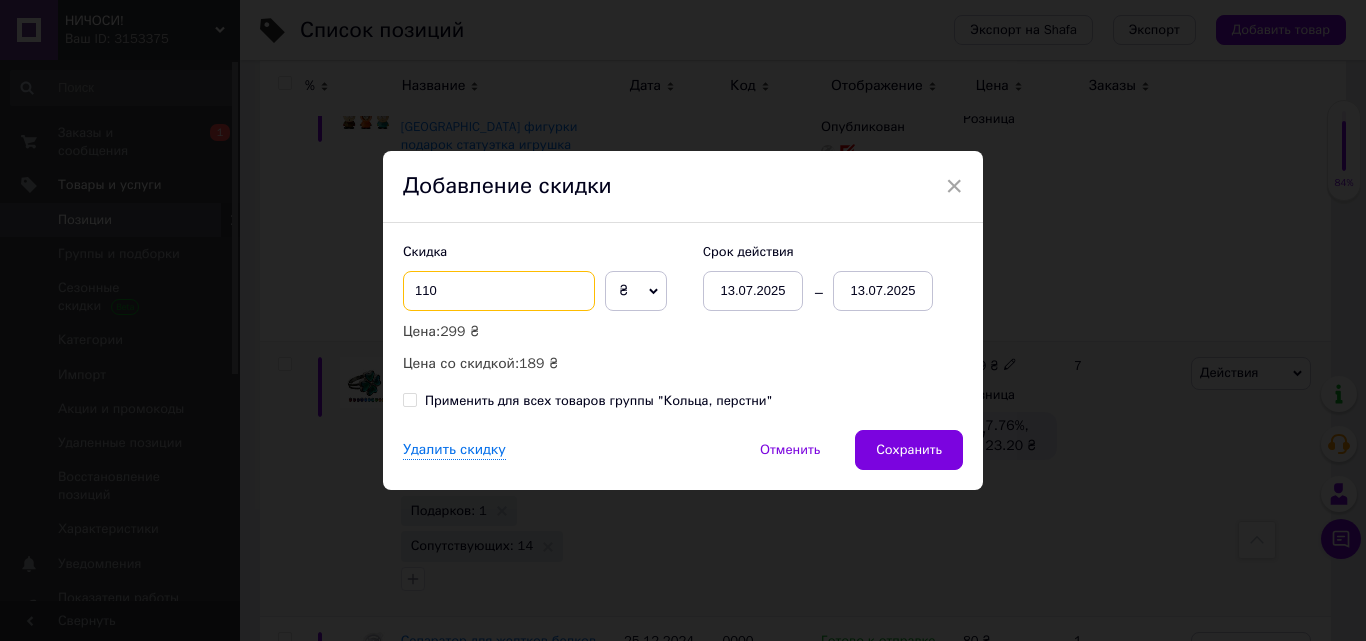 type on "110" 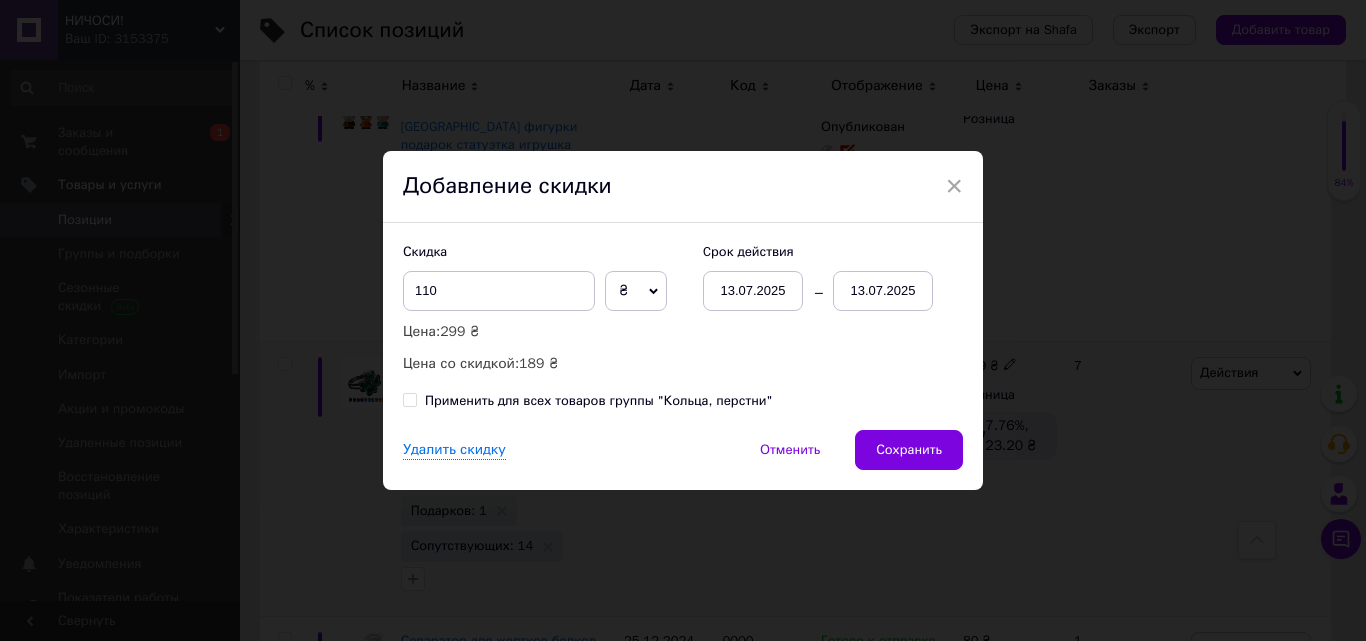 click on "13.07.2025" at bounding box center [883, 291] 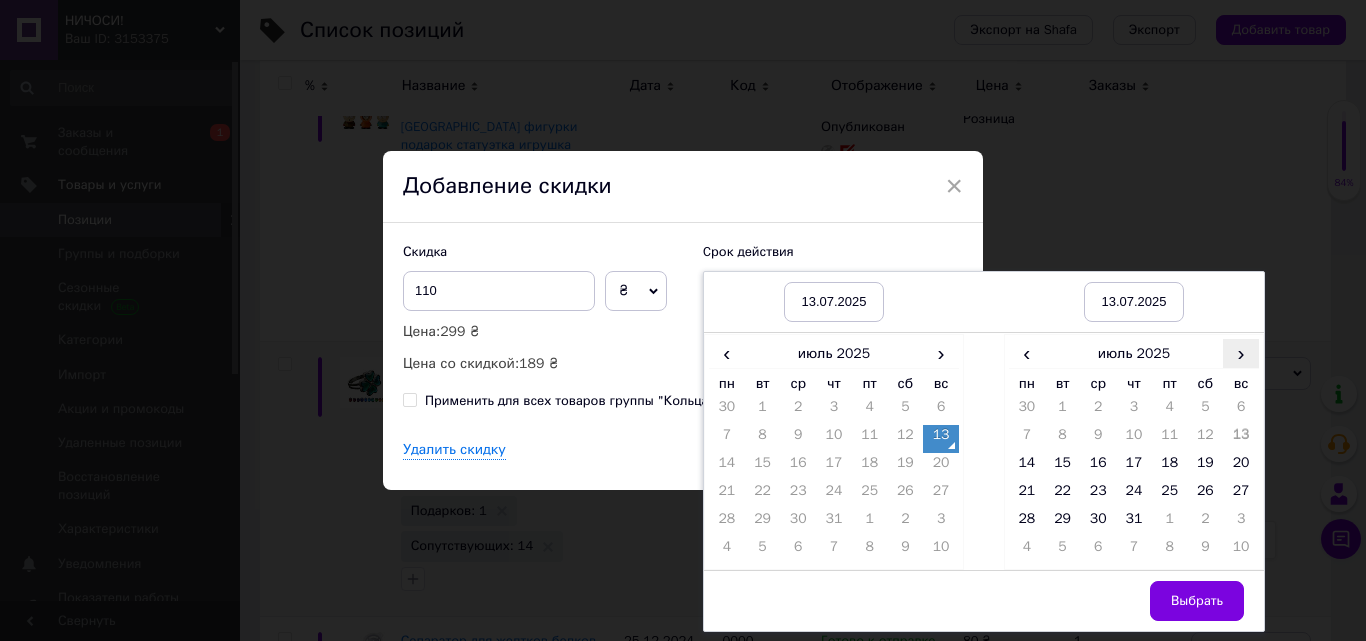 click on "›" at bounding box center [1241, 353] 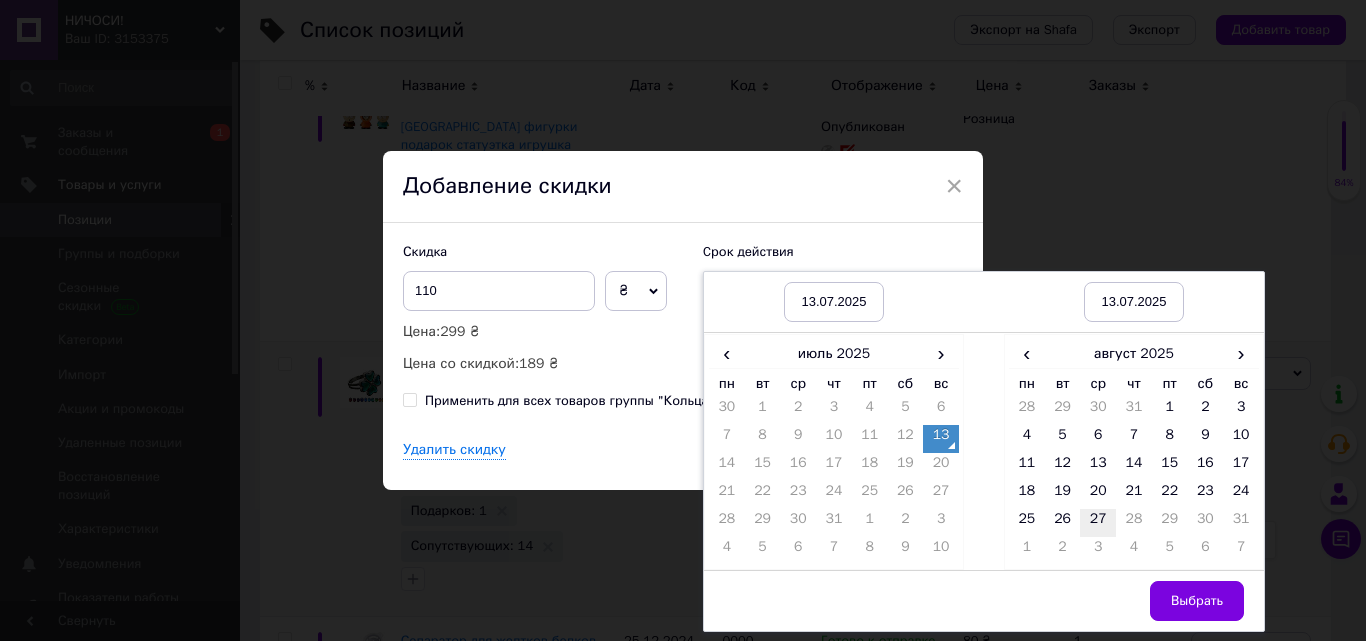click on "27" at bounding box center (1098, 523) 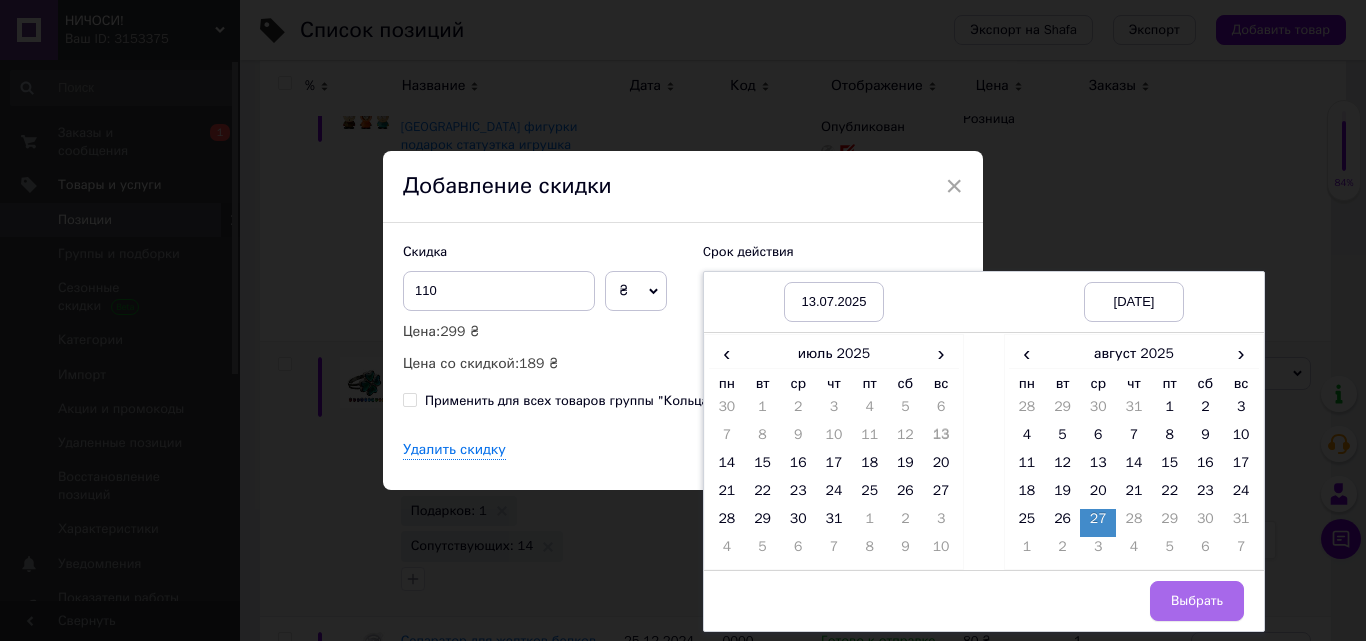 click on "Выбрать" at bounding box center (1197, 601) 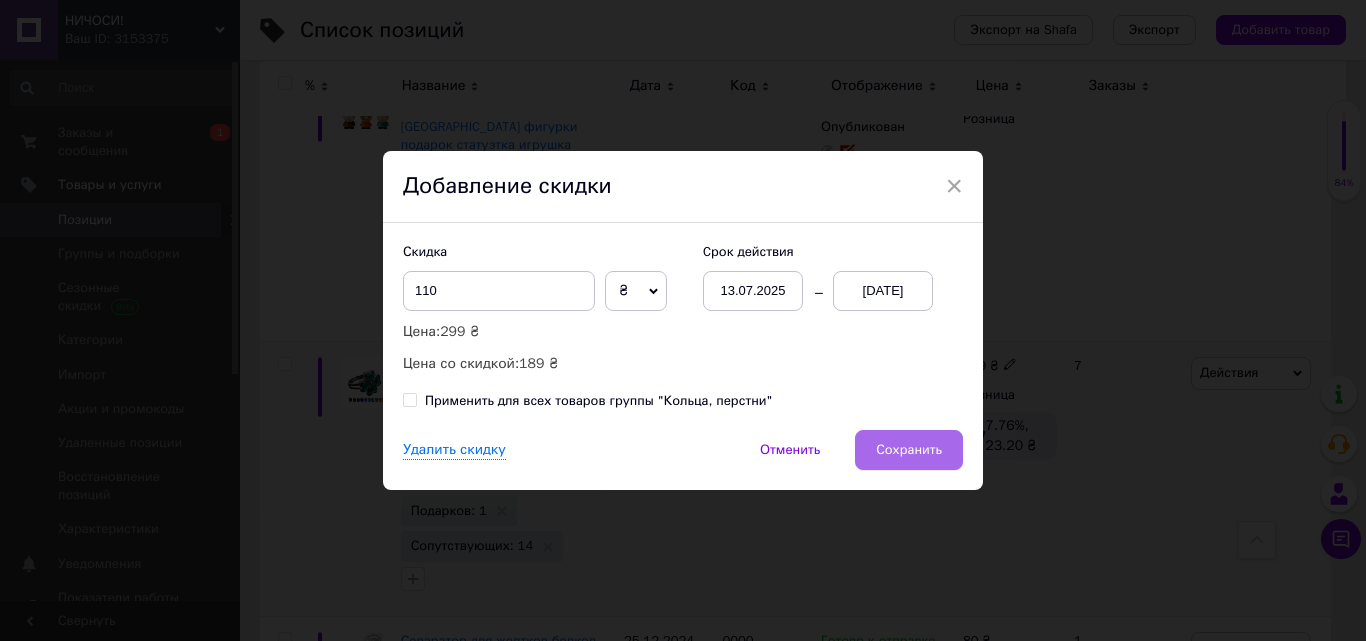 click on "Сохранить" at bounding box center (909, 450) 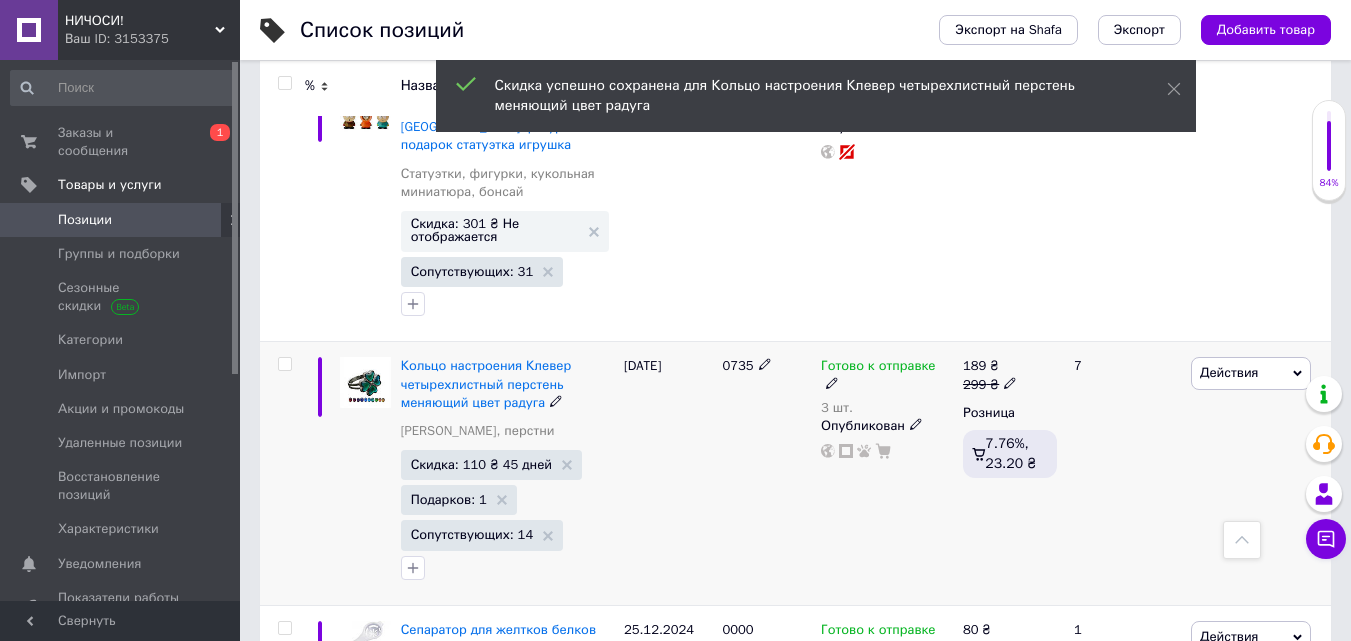 scroll, scrollTop: 0, scrollLeft: 23, axis: horizontal 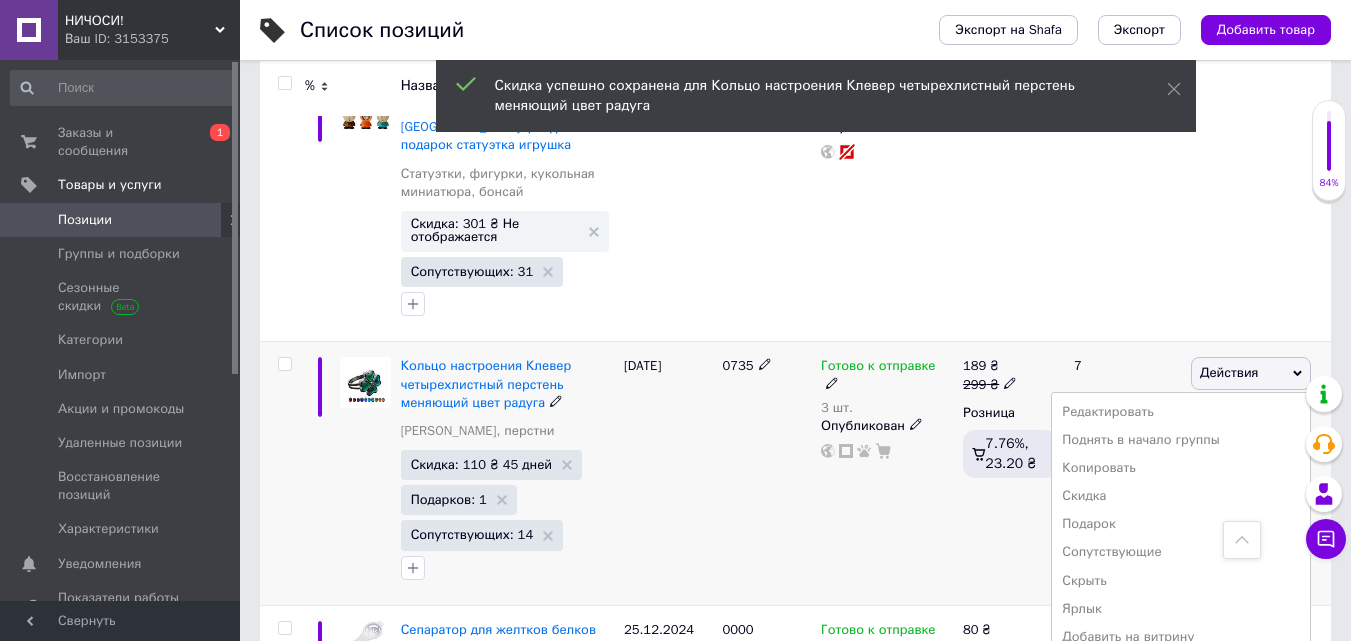 click on "Действия" at bounding box center [1229, 372] 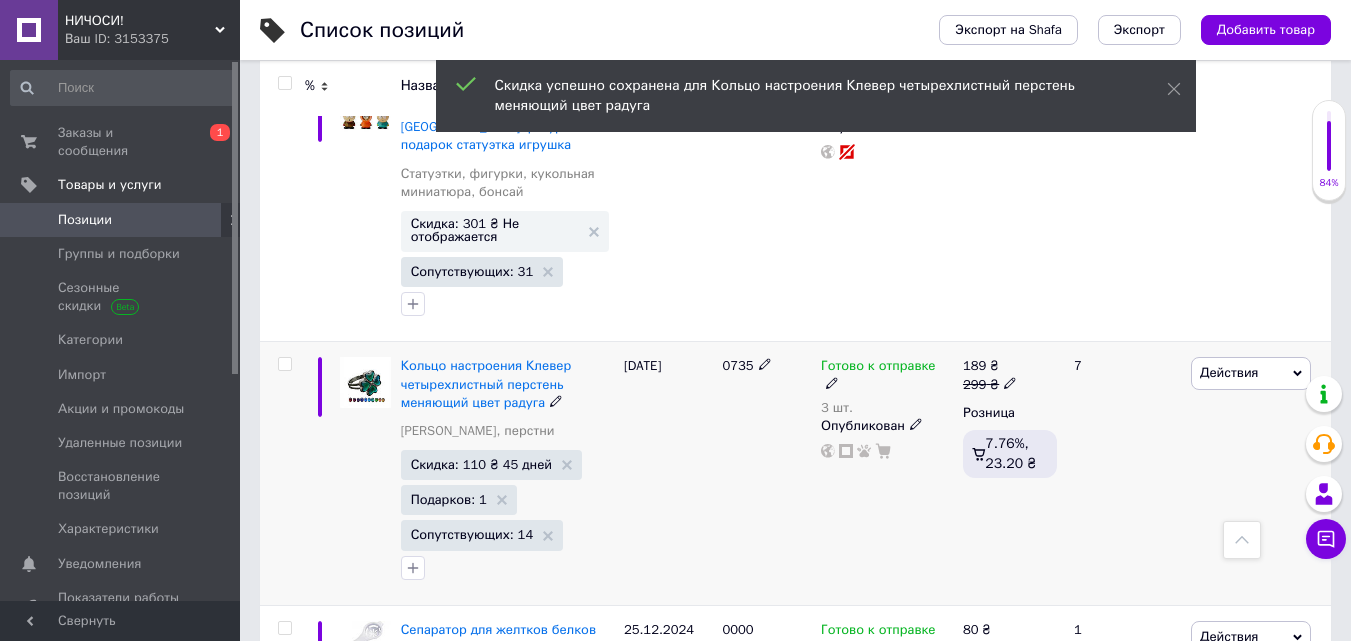 click on "Действия" at bounding box center [1229, 372] 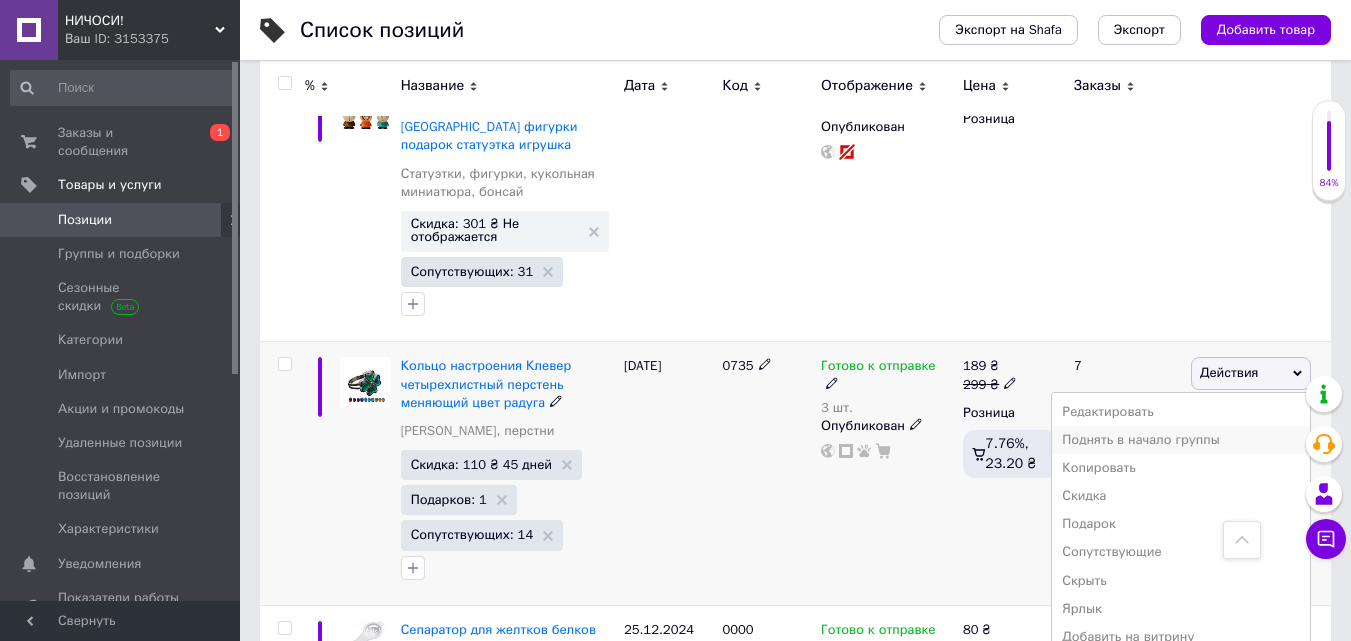 click on "Поднять в начало группы" at bounding box center [1181, 440] 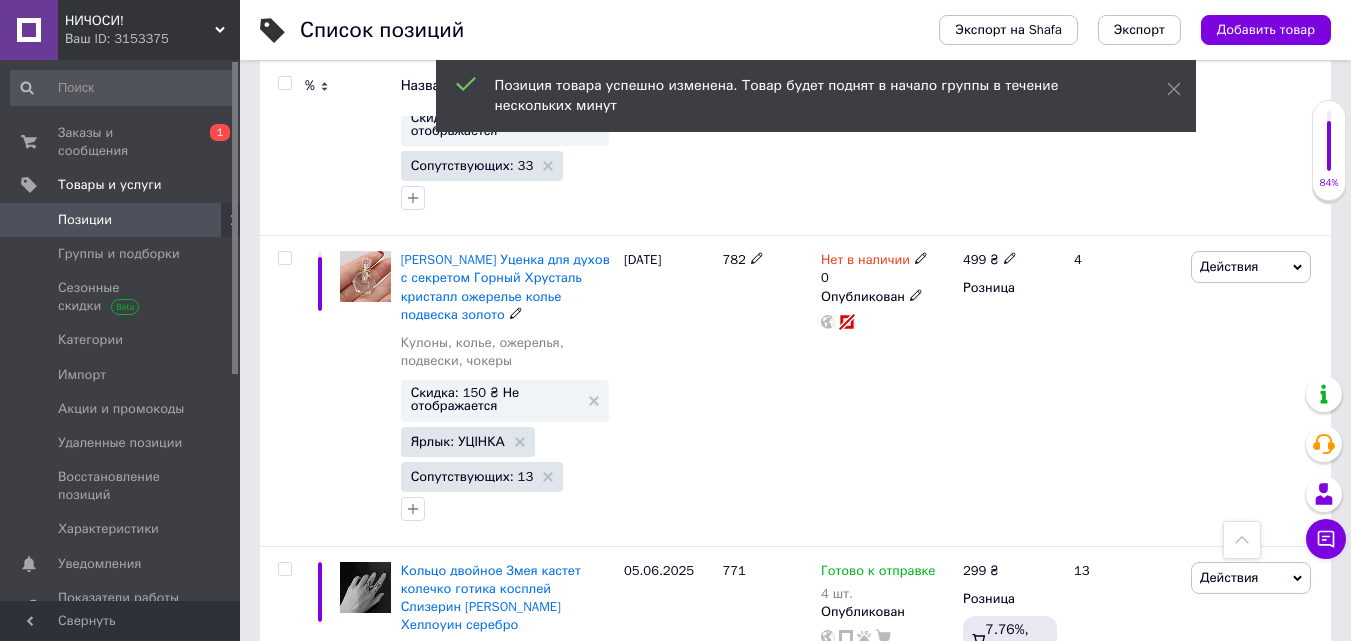 scroll, scrollTop: 1900, scrollLeft: 0, axis: vertical 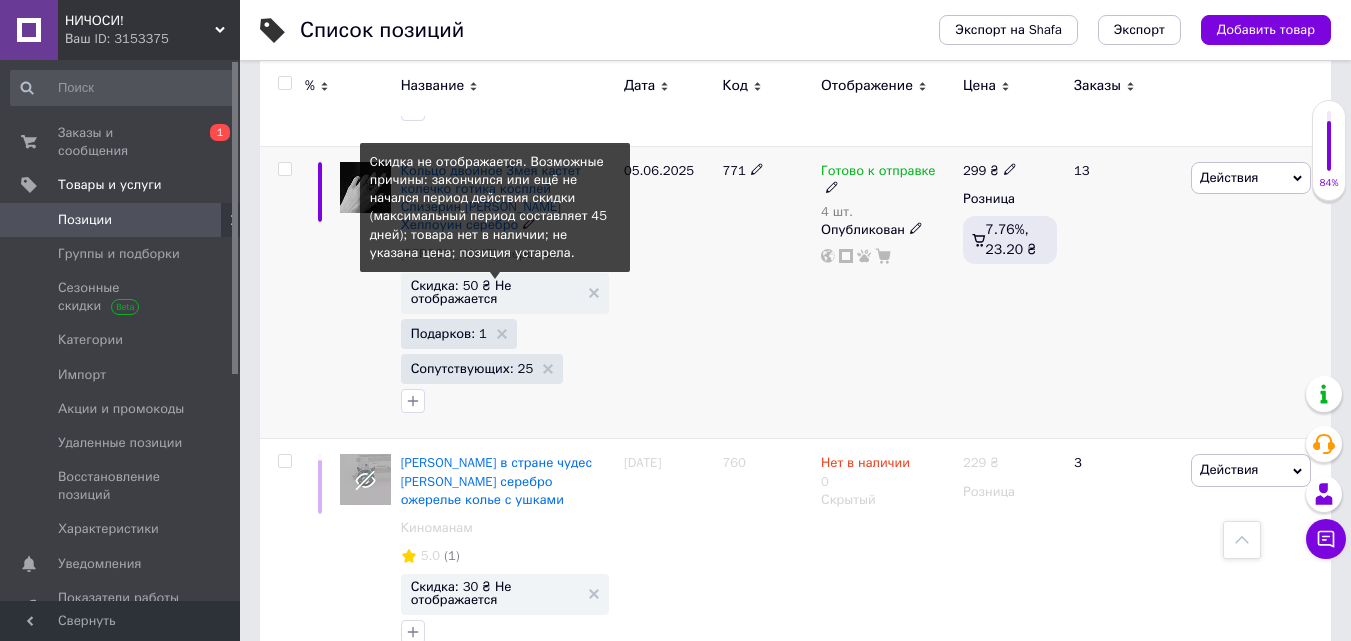click on "Скидка: 50 ₴ Не отображается" at bounding box center [495, 292] 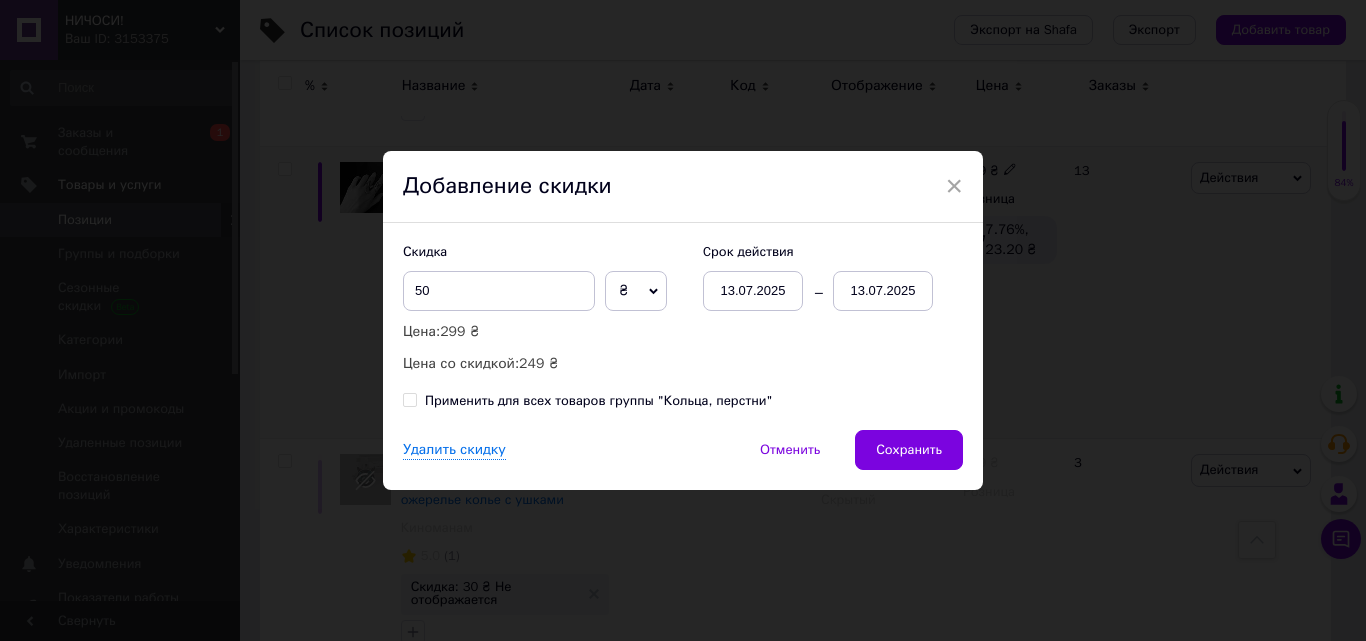 click on "13.07.2025" at bounding box center [883, 291] 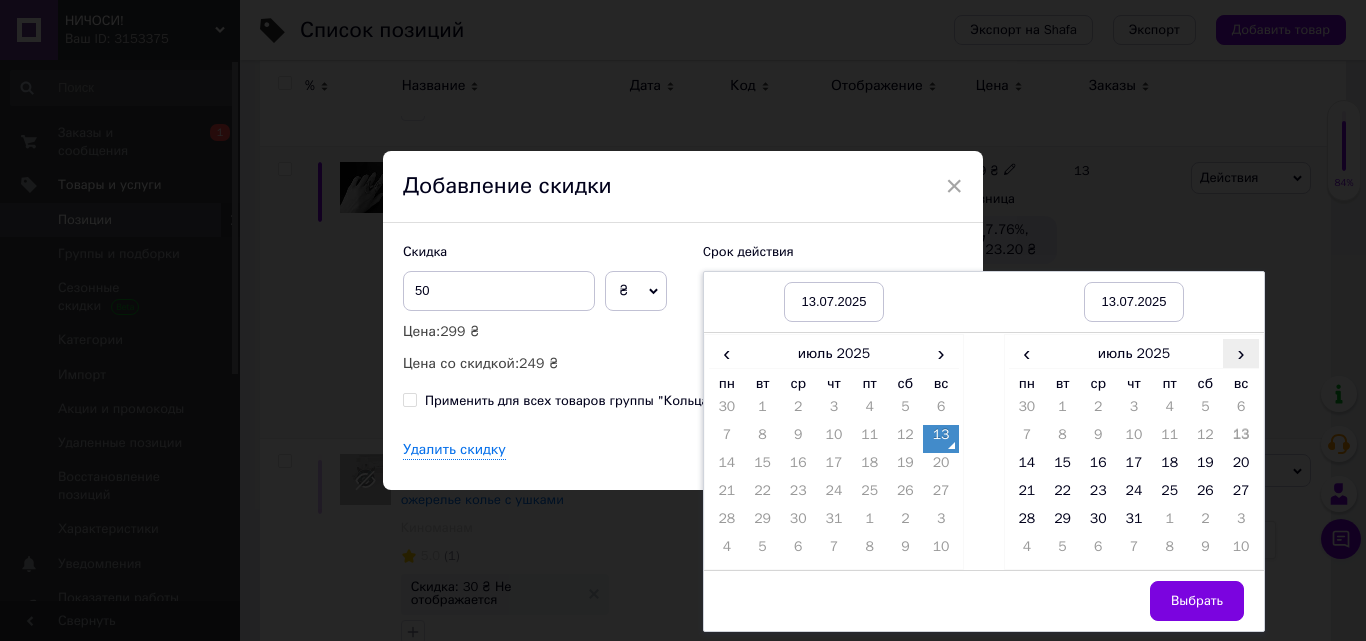 click on "›" at bounding box center (1241, 353) 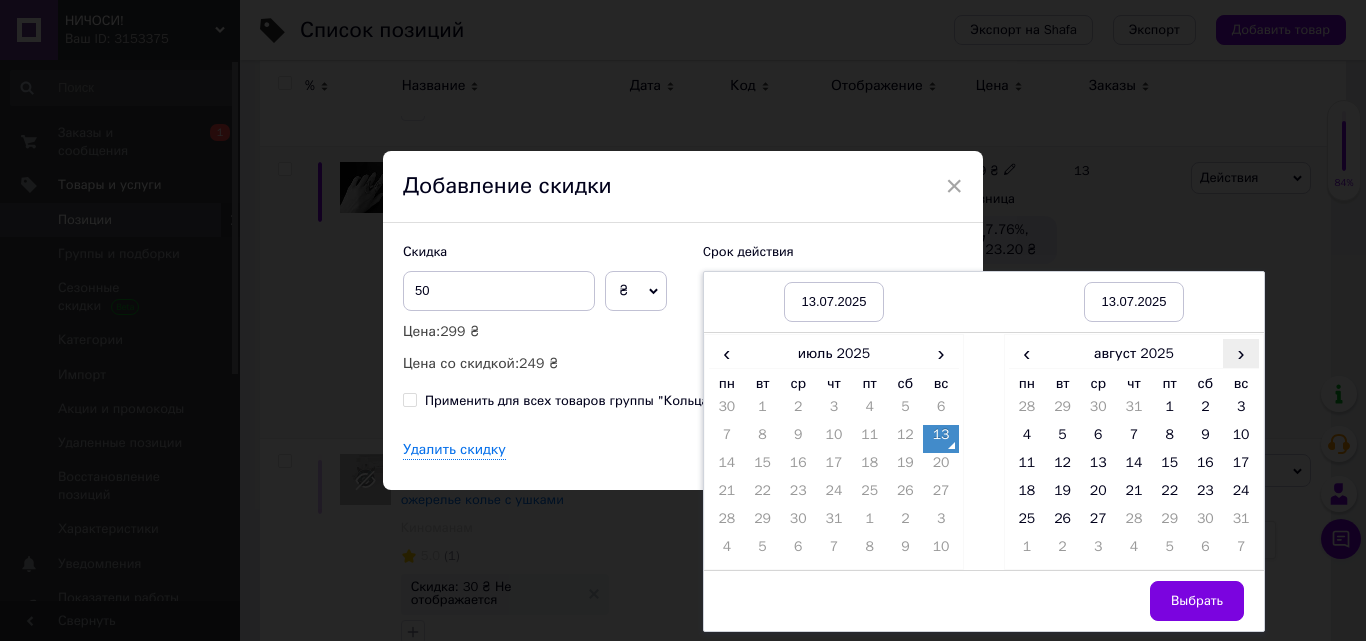 click on "›" at bounding box center [1241, 353] 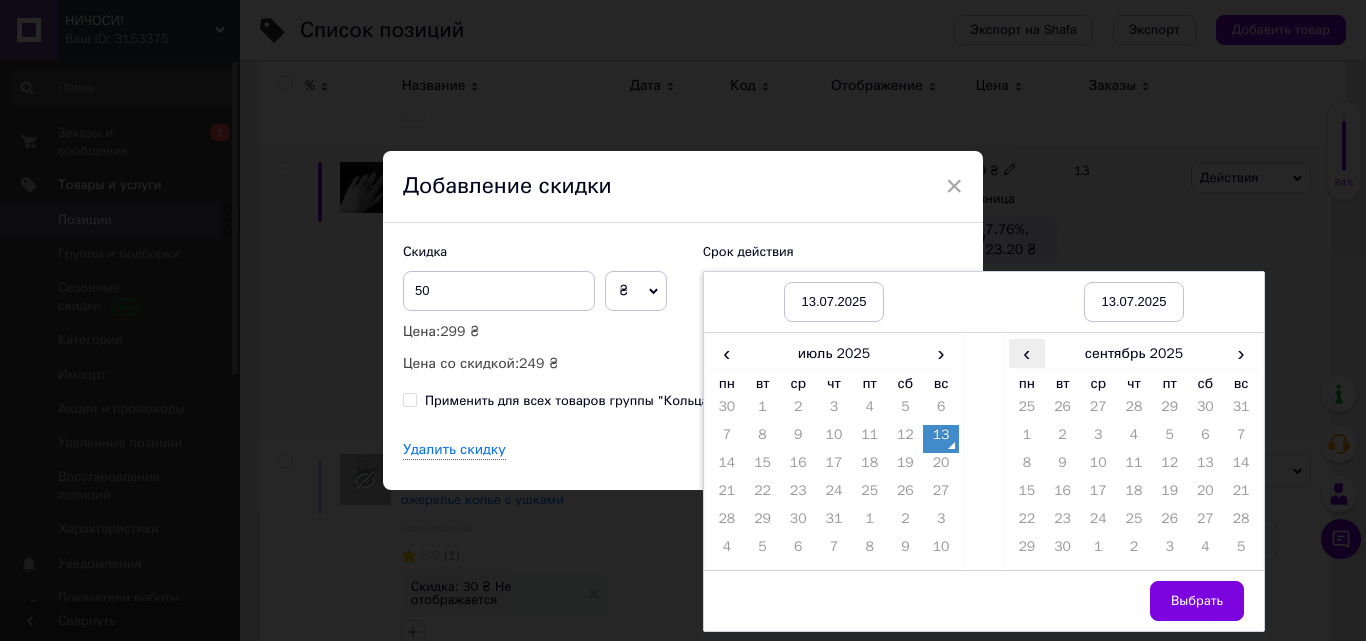 click on "‹" at bounding box center (1027, 353) 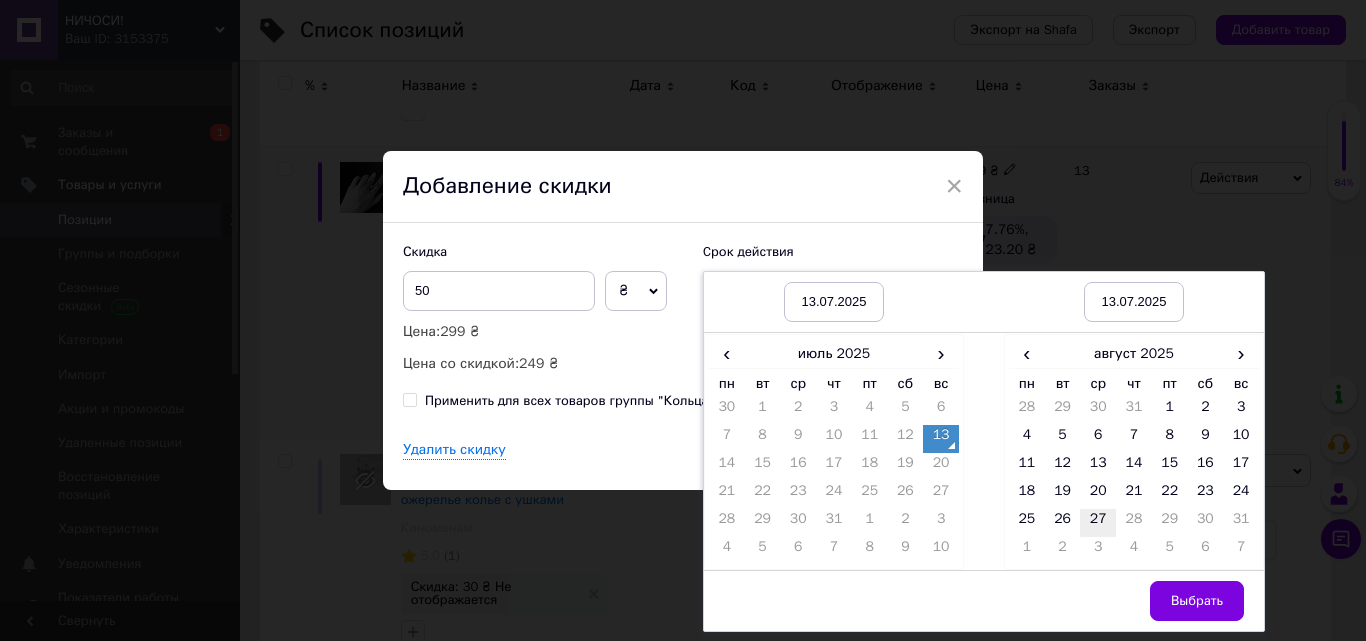 click on "27" at bounding box center (1098, 523) 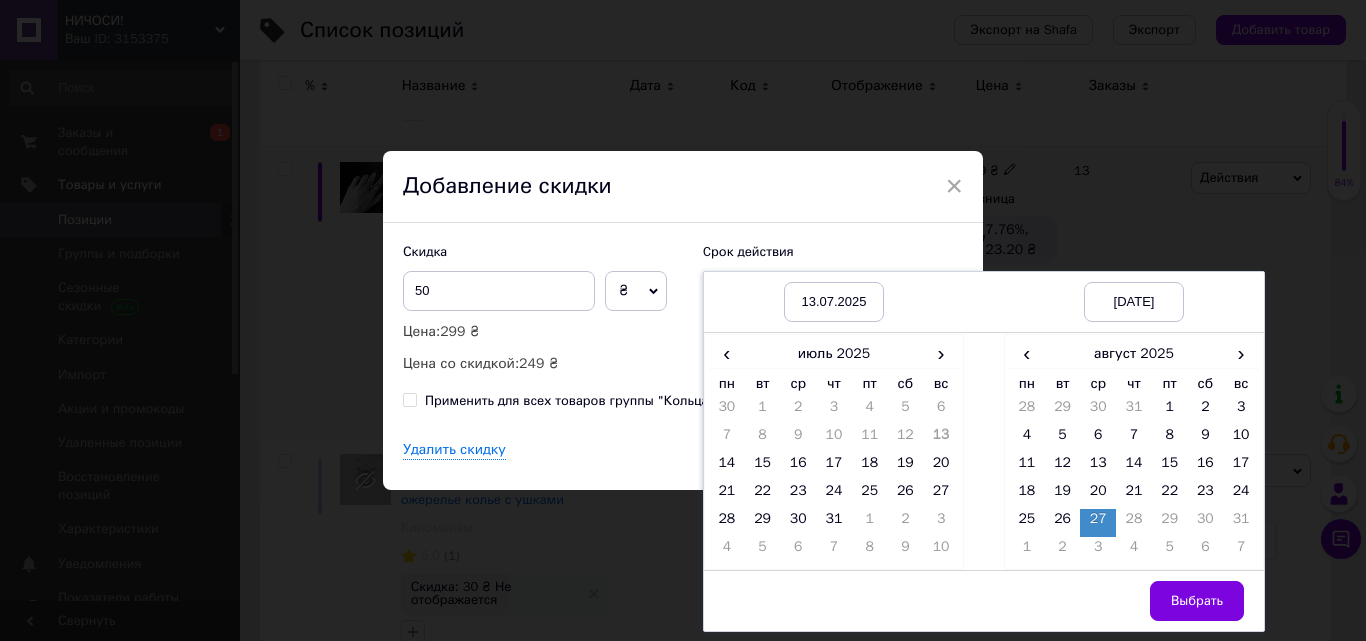click on "27" at bounding box center [1098, 523] 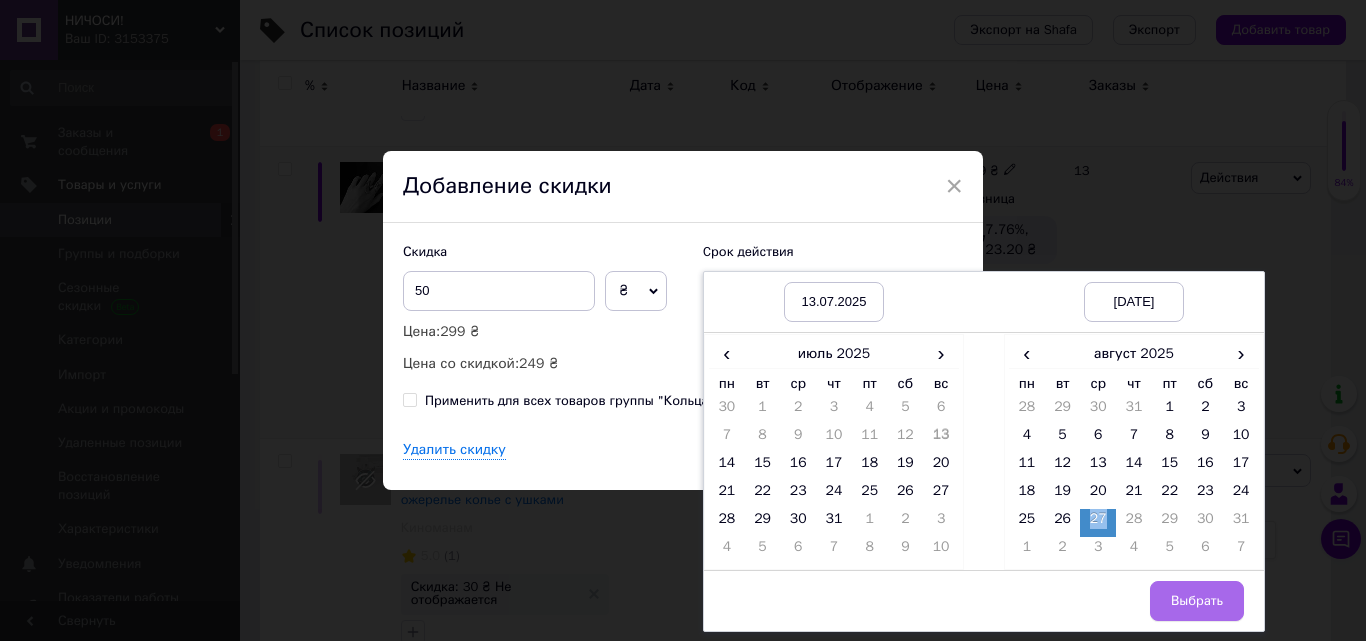 click on "Выбрать" at bounding box center (1197, 601) 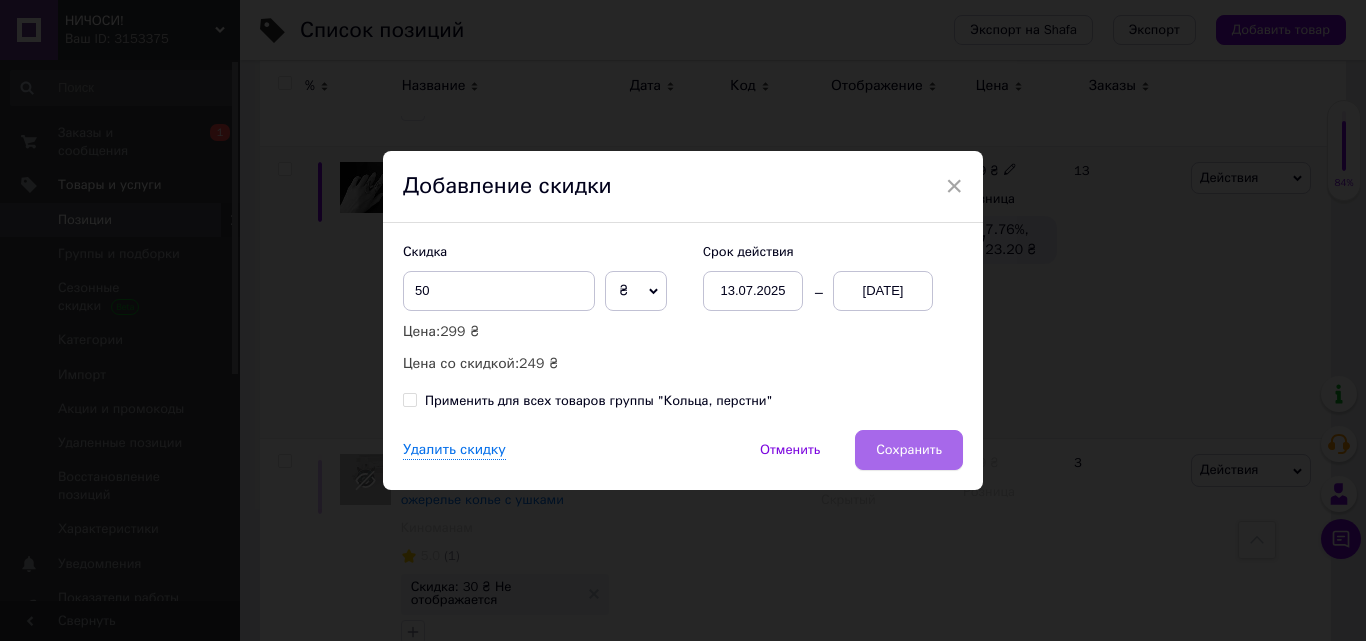 click on "Сохранить" at bounding box center (909, 450) 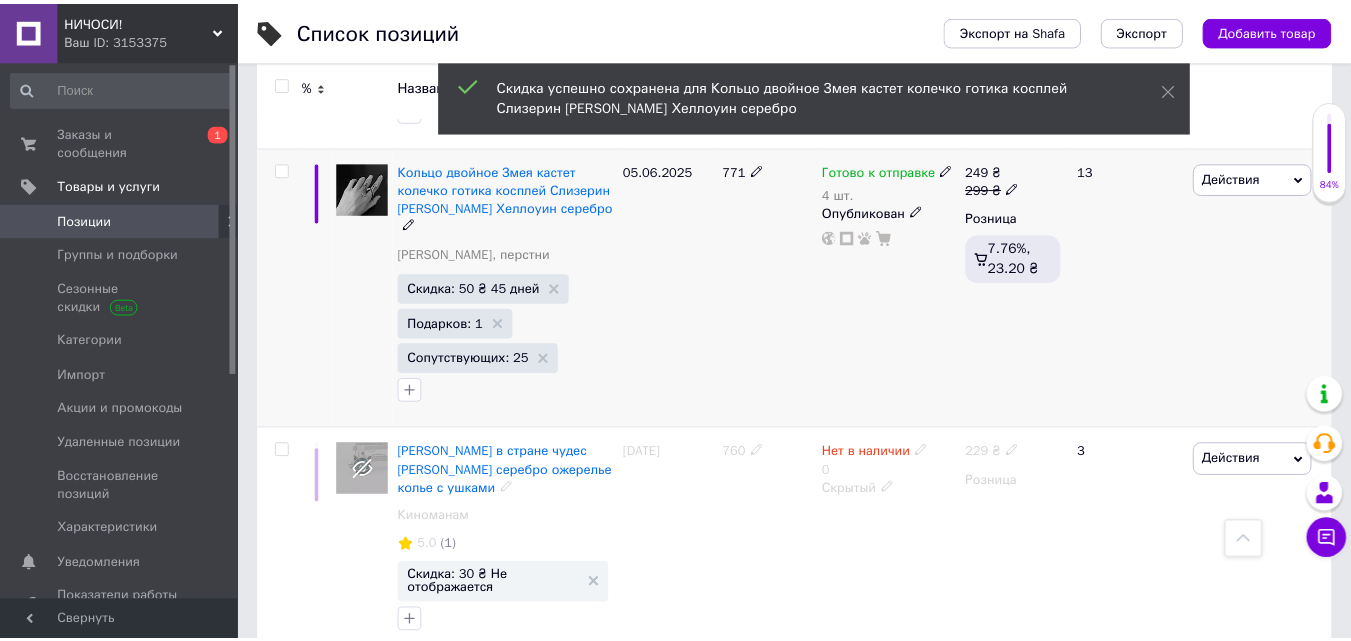 scroll, scrollTop: 0, scrollLeft: 23, axis: horizontal 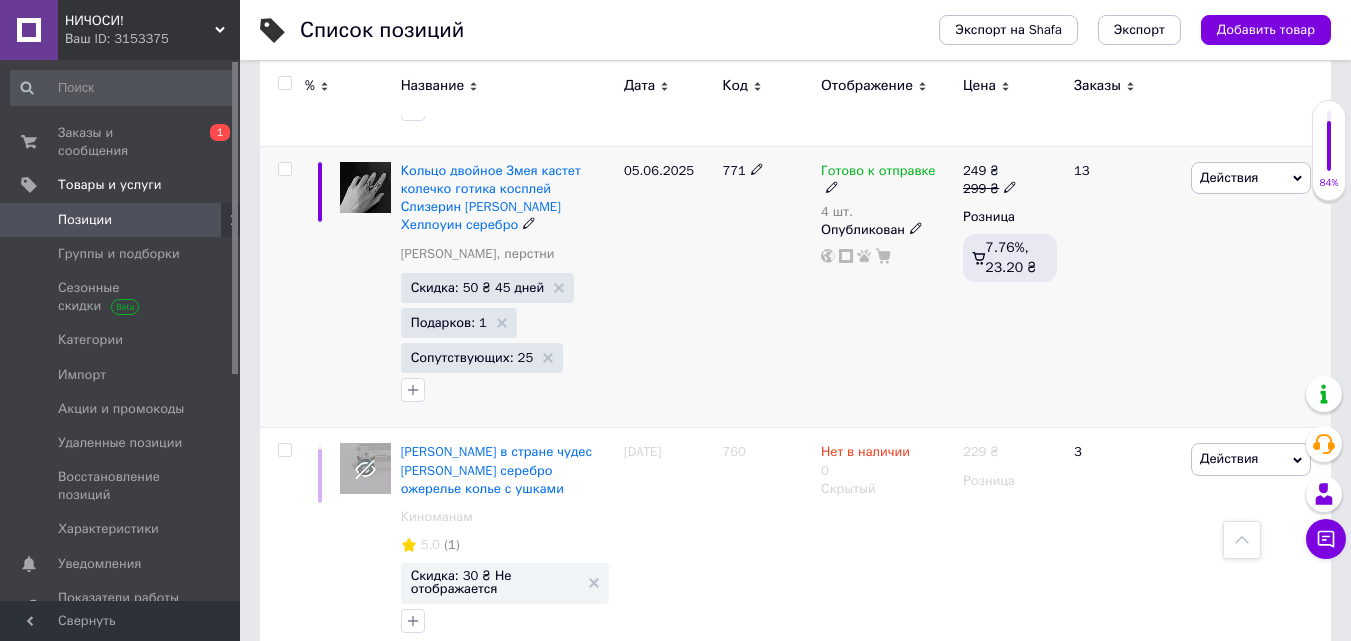 click on "Действия" at bounding box center [1251, 178] 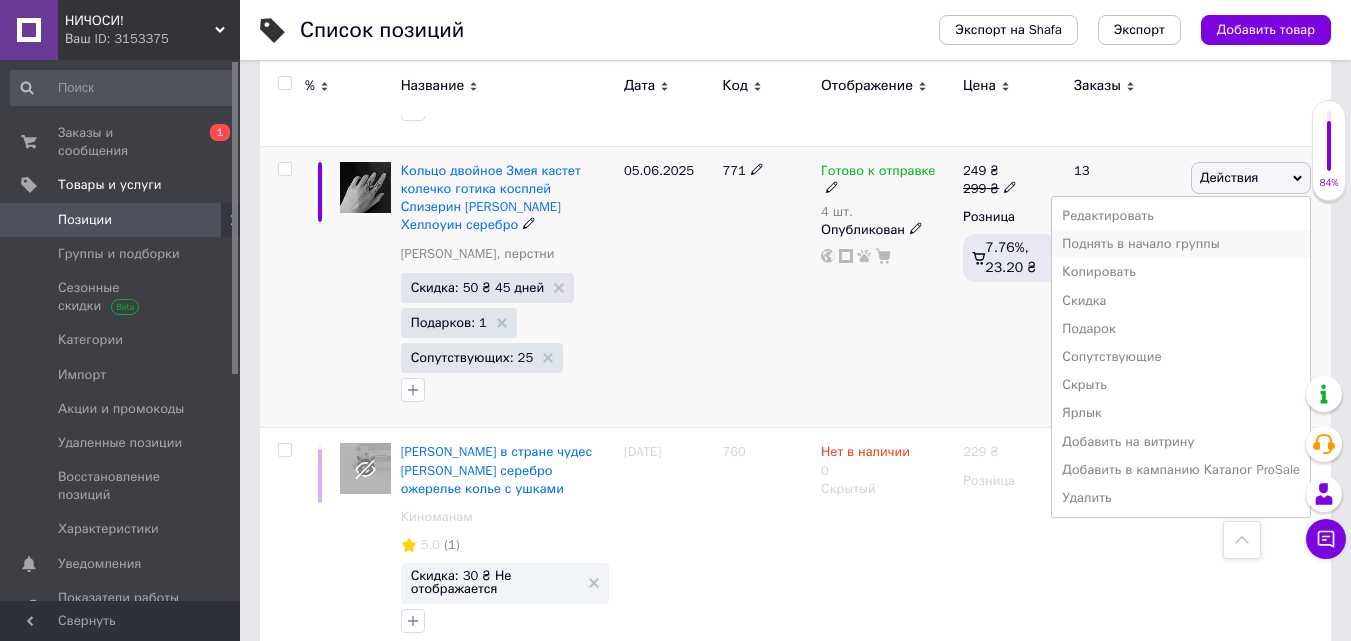 click on "Поднять в начало группы" at bounding box center [1181, 244] 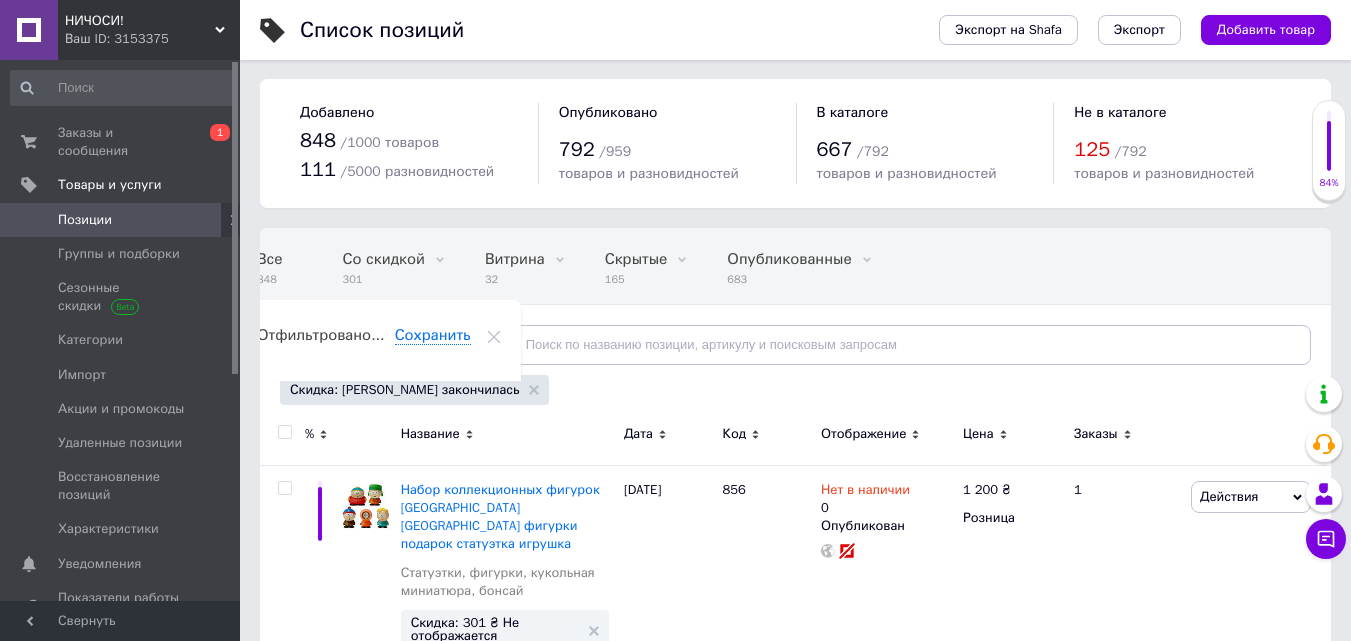scroll, scrollTop: 0, scrollLeft: 0, axis: both 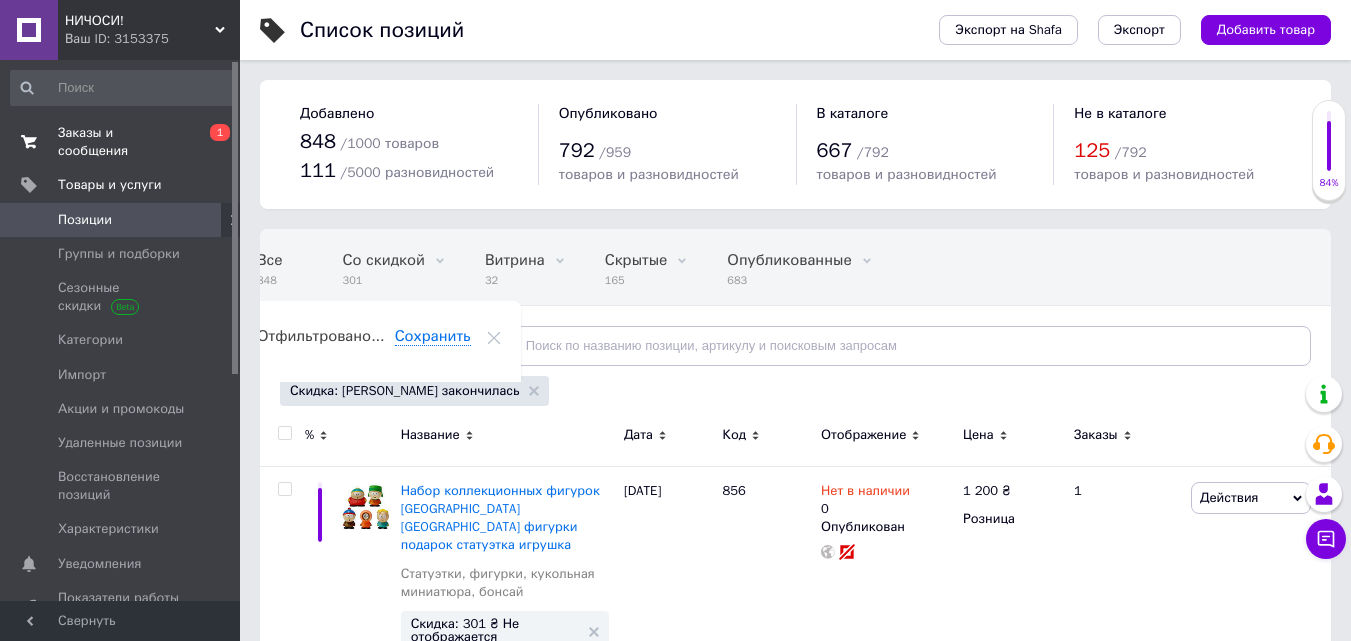 click on "Заказы и сообщения" at bounding box center [121, 142] 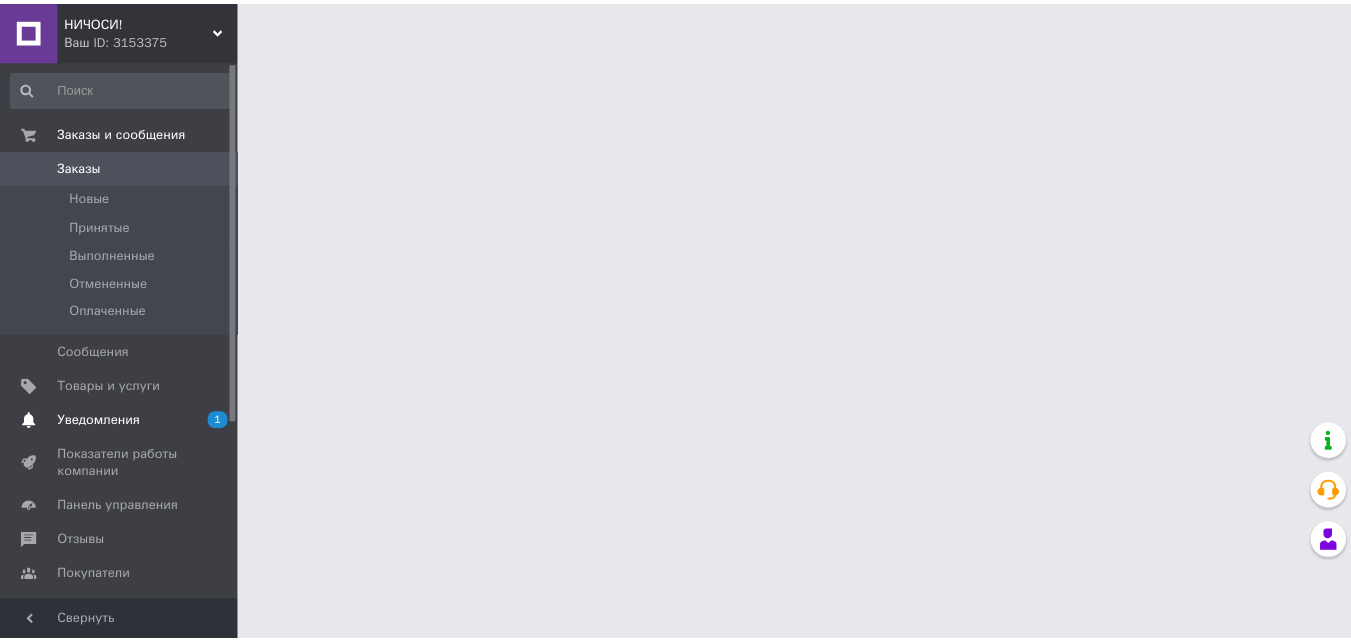 scroll, scrollTop: 0, scrollLeft: 0, axis: both 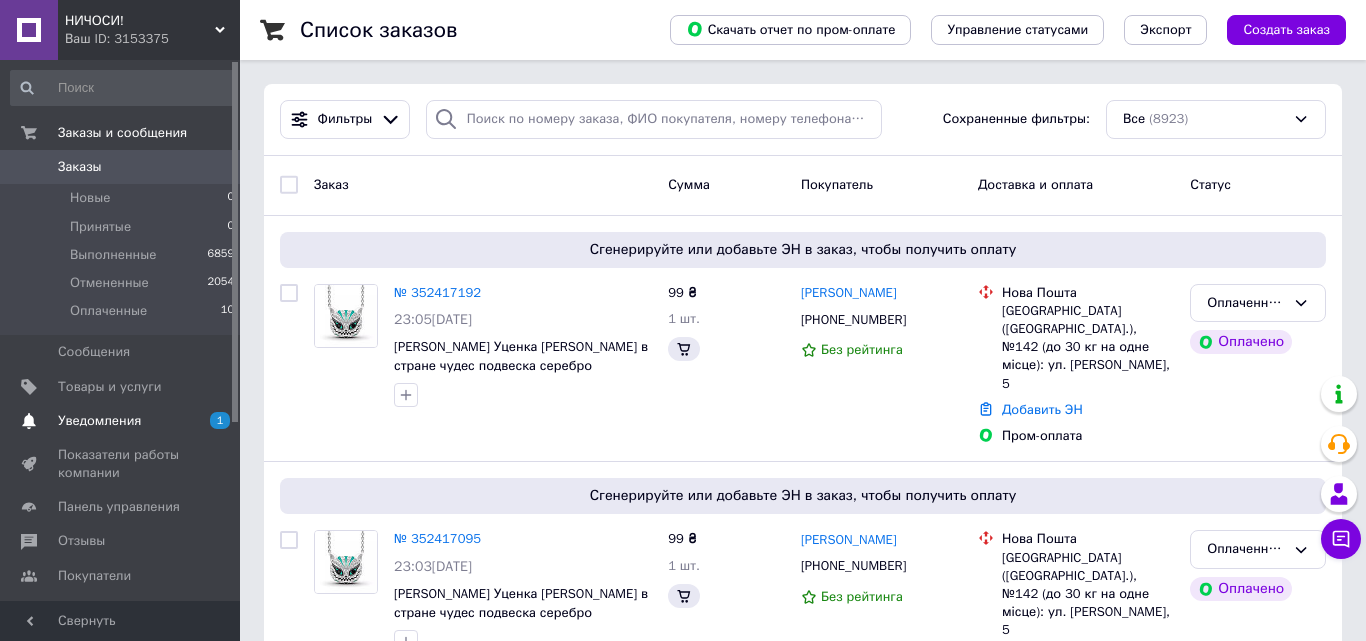 click on "Уведомления" at bounding box center [99, 421] 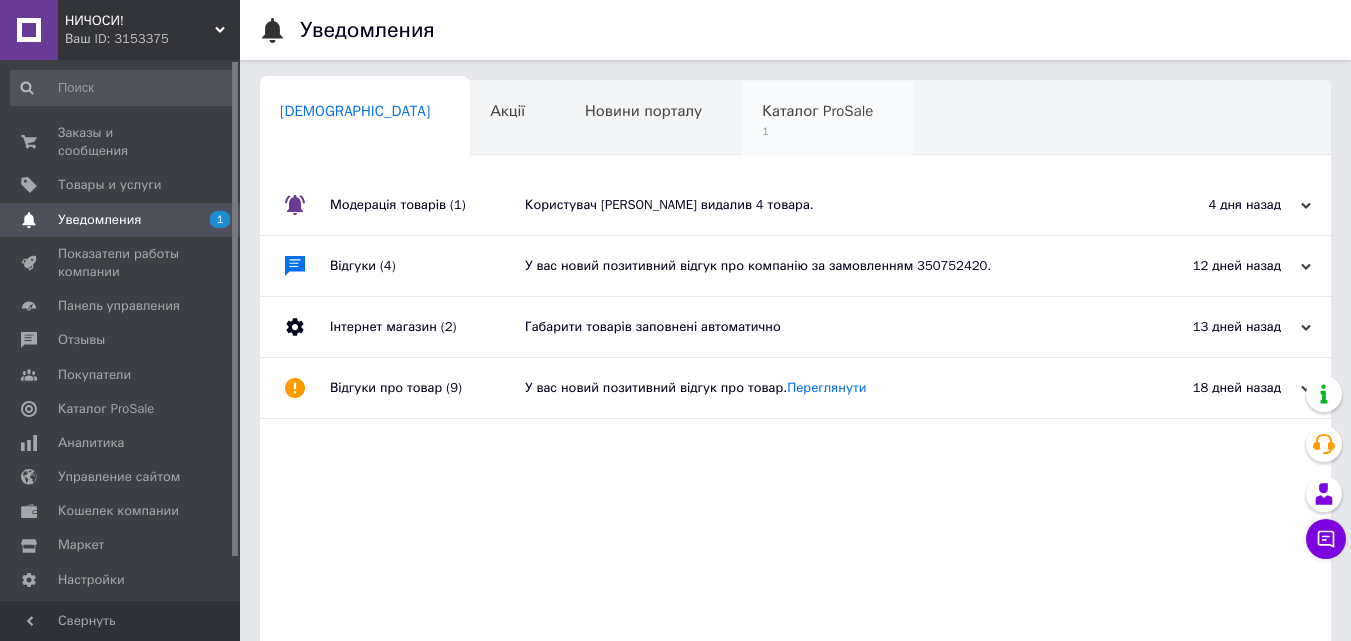 click on "Каталог ProSale 1" at bounding box center [827, 119] 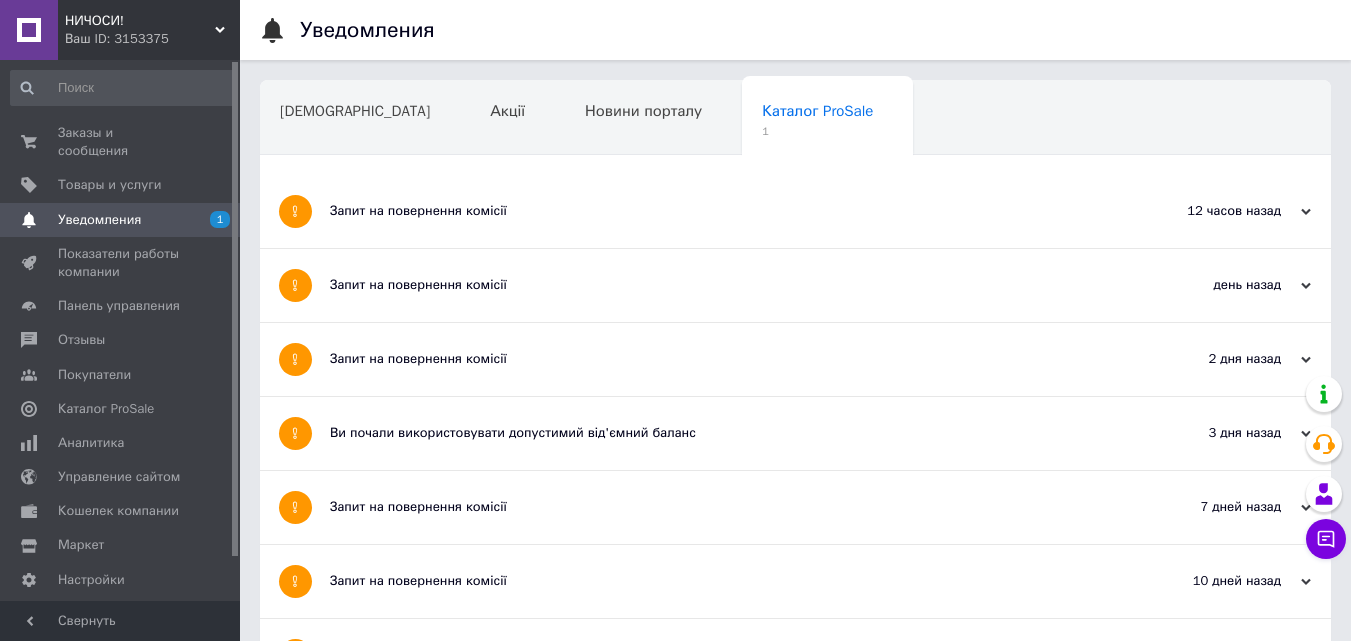 click on "Запит на повернення комісії" at bounding box center (720, 211) 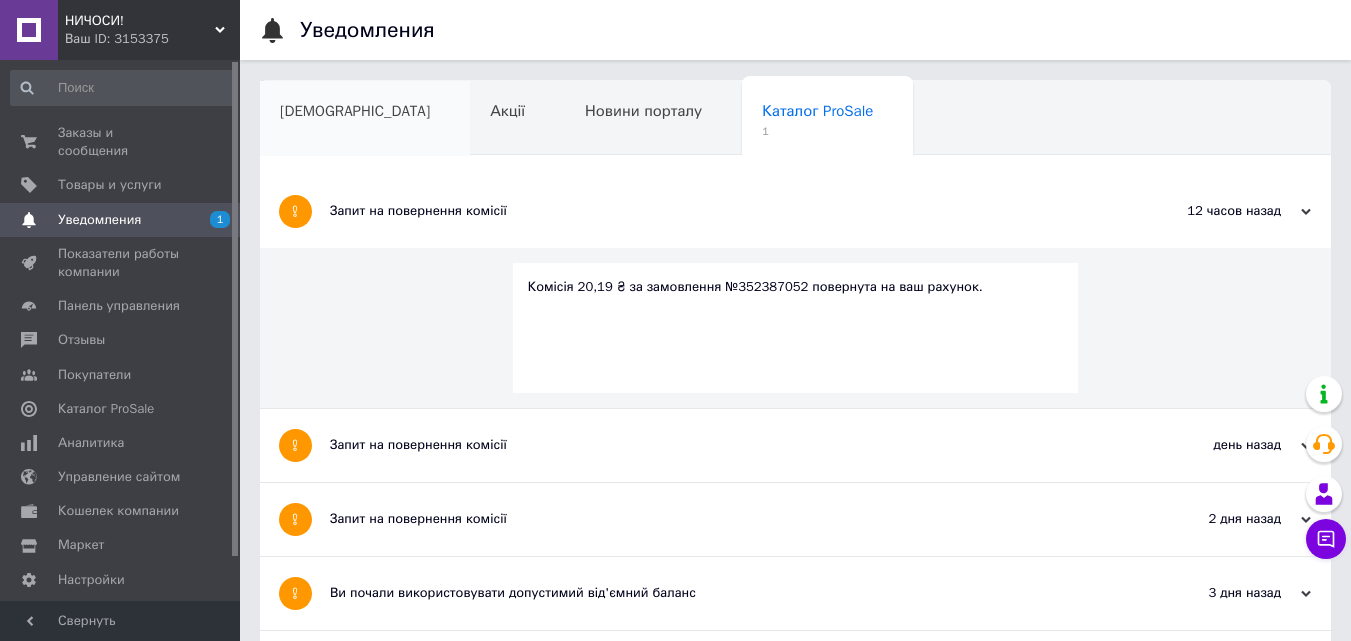 click on "[DEMOGRAPHIC_DATA]" at bounding box center [365, 119] 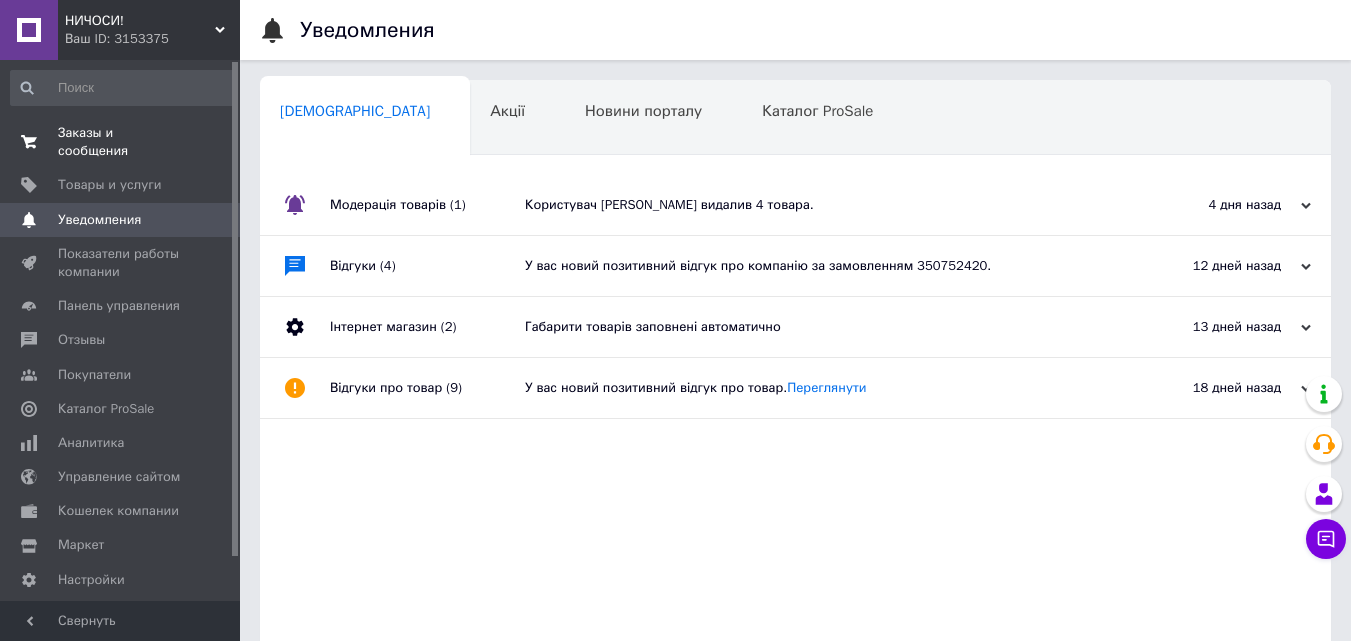 click on "Заказы и сообщения" at bounding box center (121, 142) 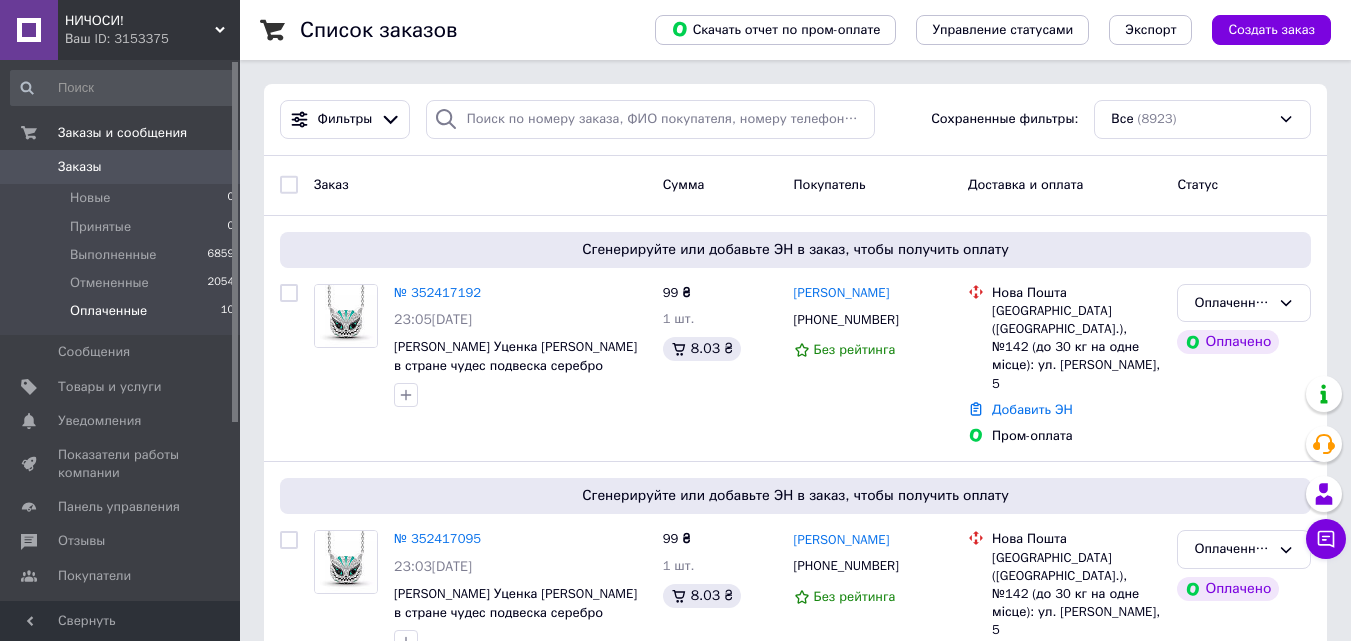 click on "Оплаченные" at bounding box center (108, 311) 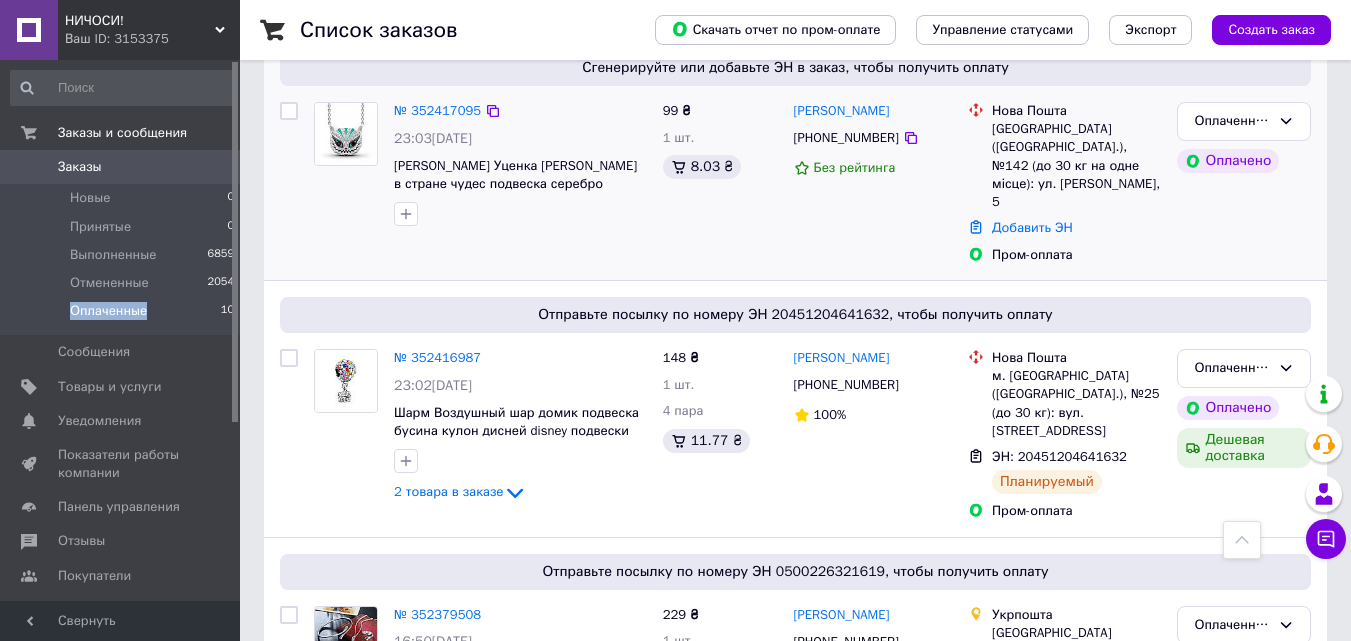 scroll, scrollTop: 0, scrollLeft: 0, axis: both 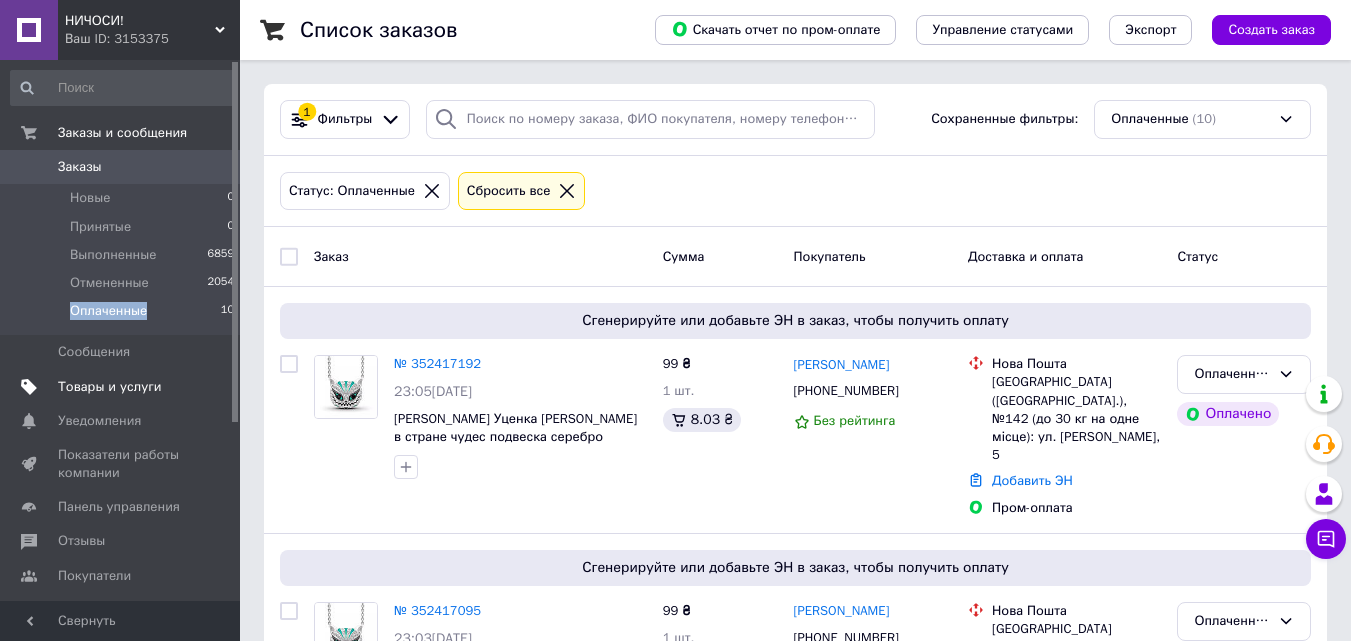 click on "Товары и услуги" at bounding box center [110, 387] 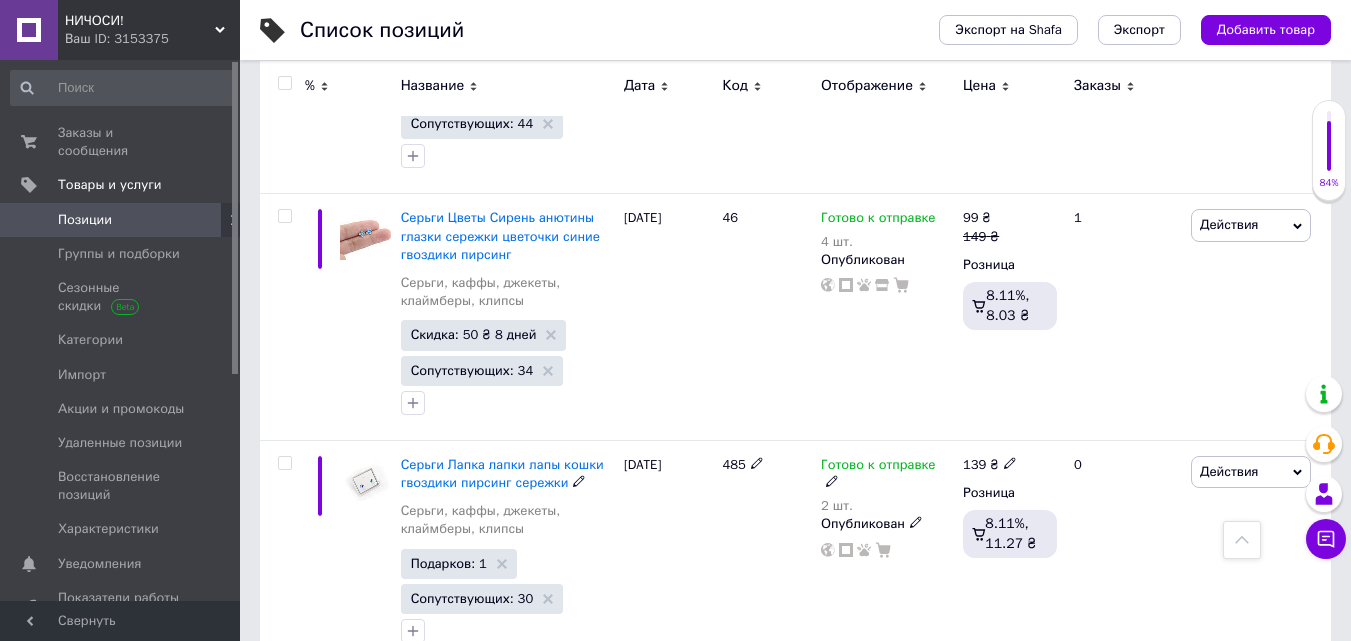 scroll, scrollTop: 5063, scrollLeft: 0, axis: vertical 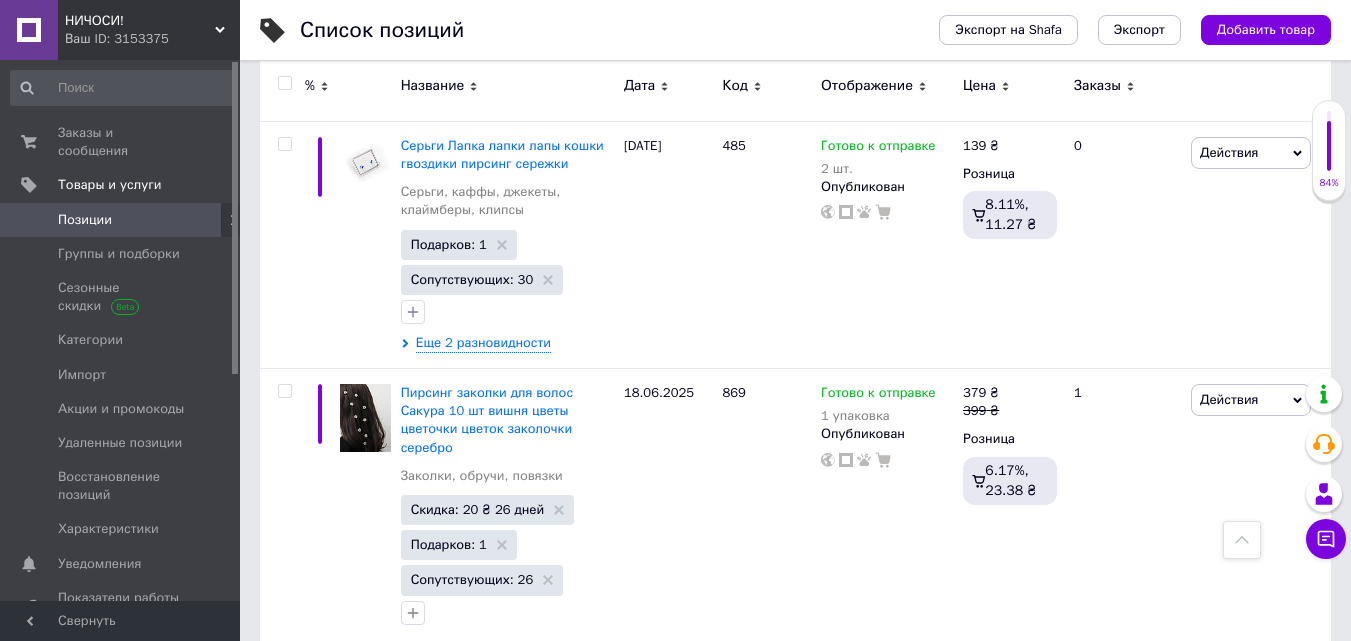 click on "43" at bounding box center (461, 691) 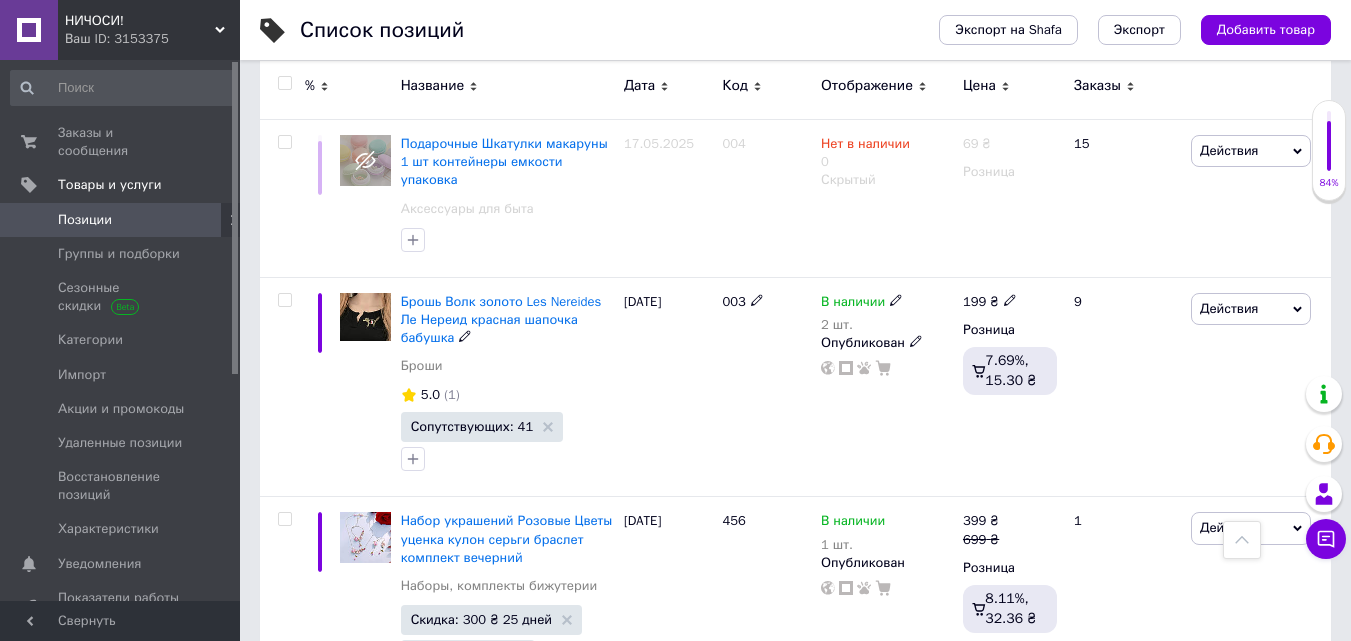 scroll, scrollTop: 1399, scrollLeft: 0, axis: vertical 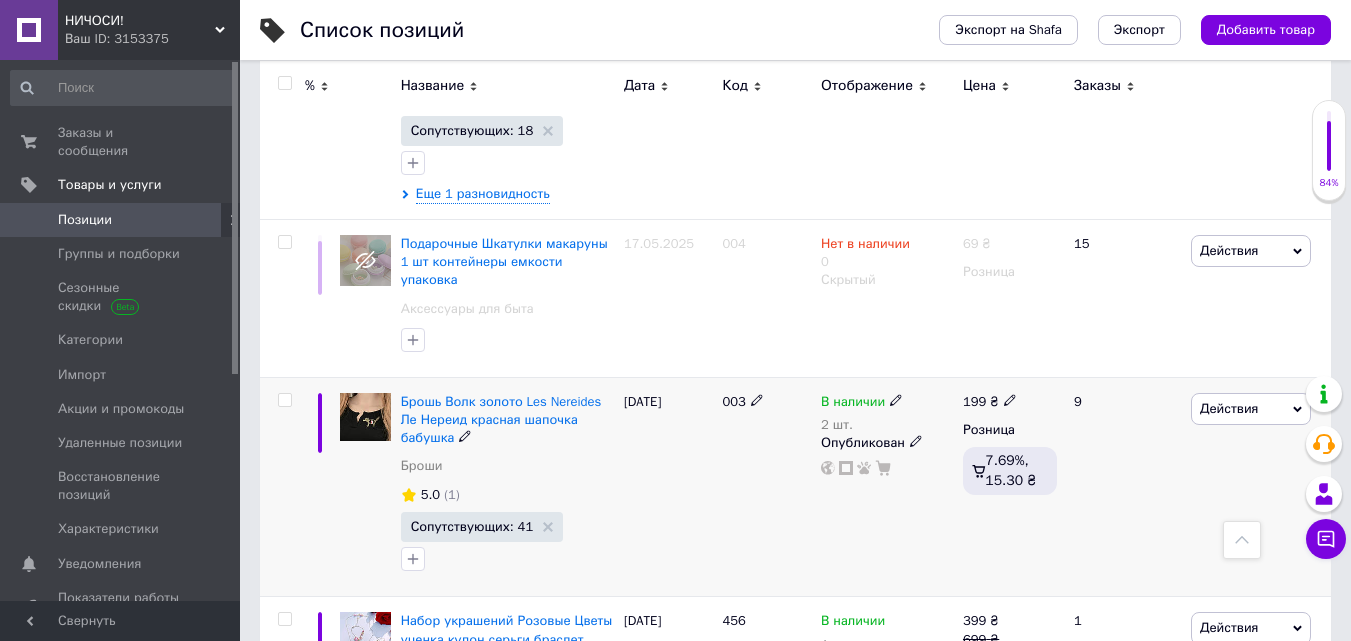 click 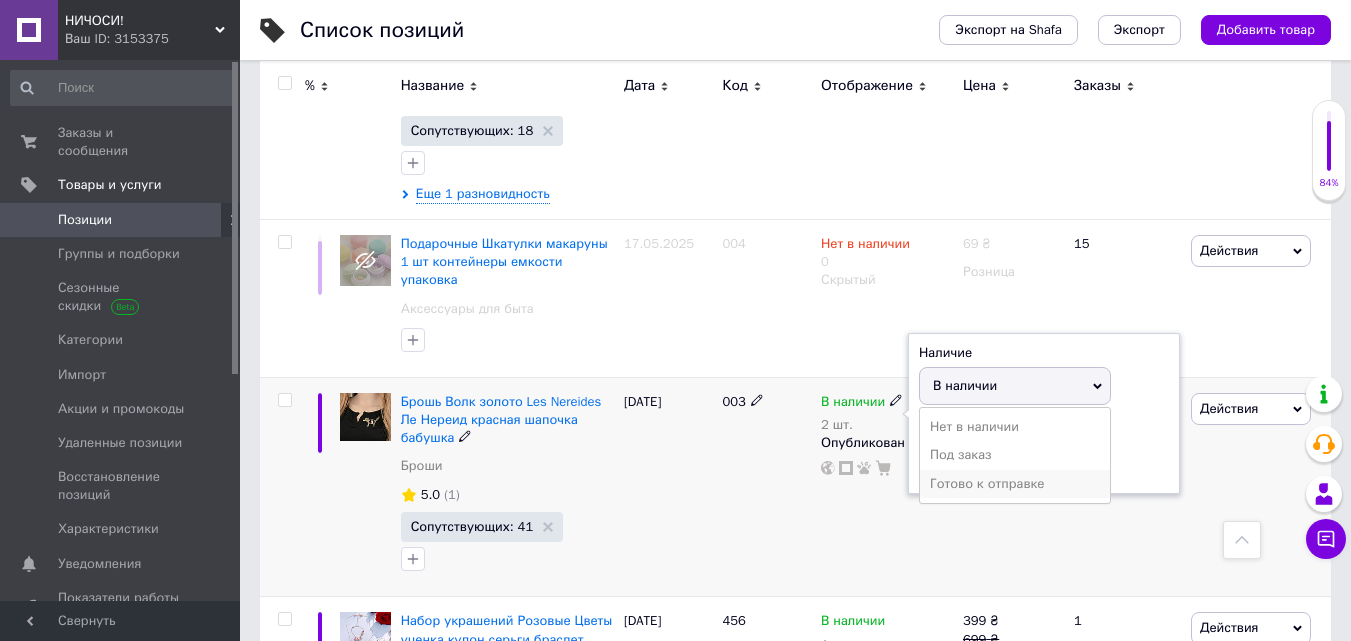 click on "Готово к отправке" at bounding box center (1015, 484) 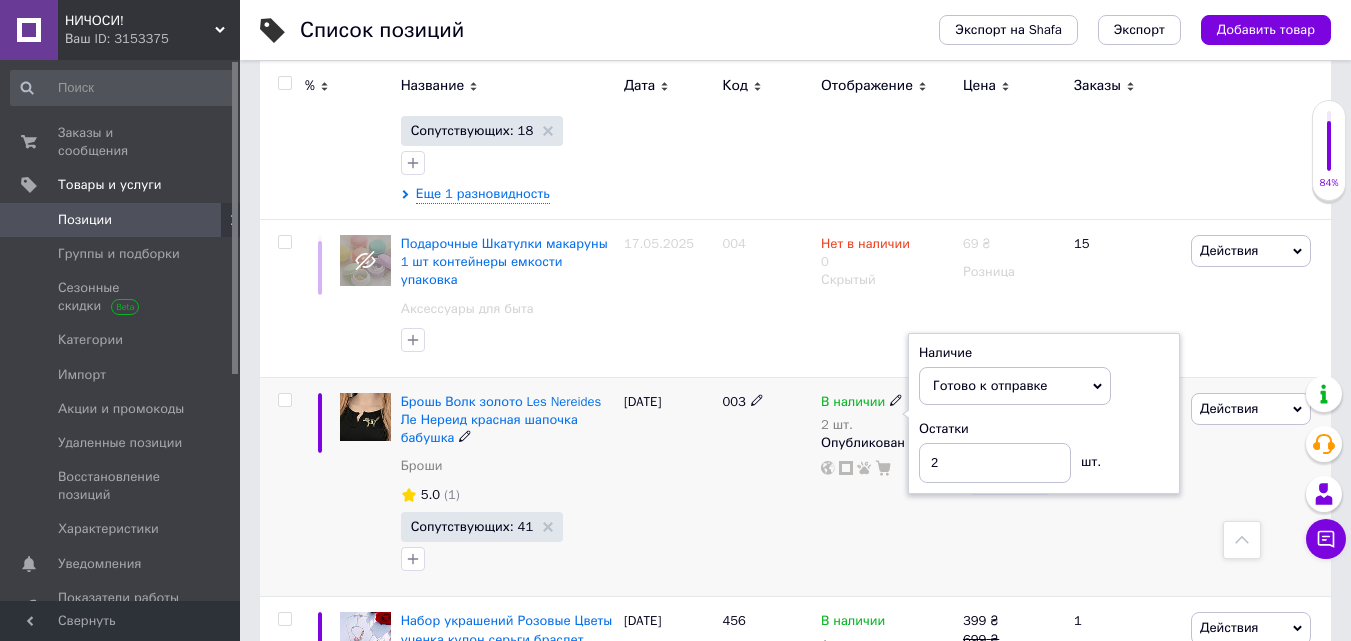 click on "[DATE]" at bounding box center (668, 487) 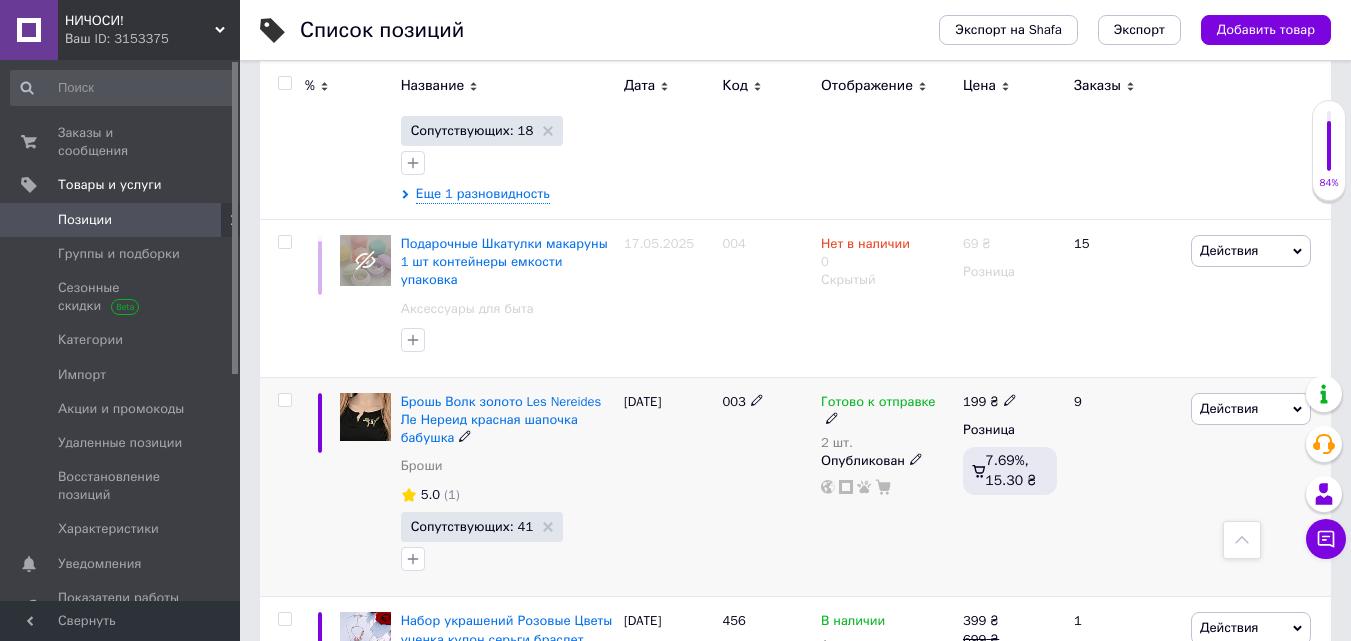 click 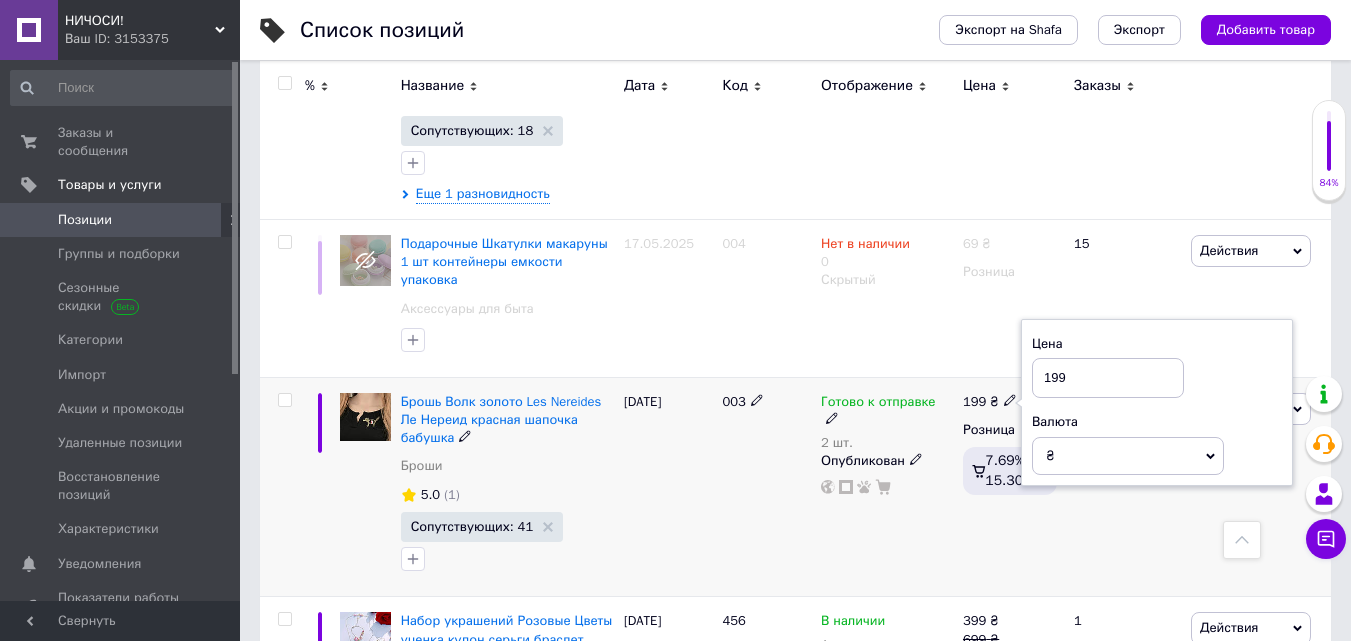 click on "199" at bounding box center [1108, 378] 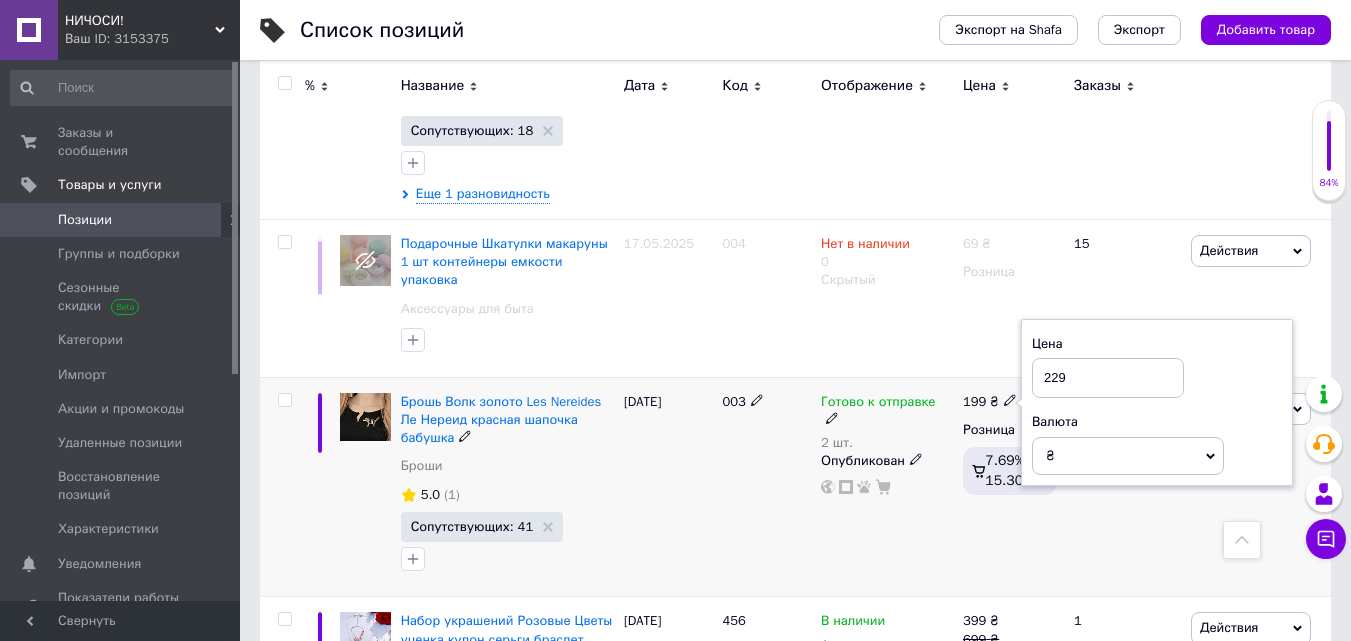 type on "229" 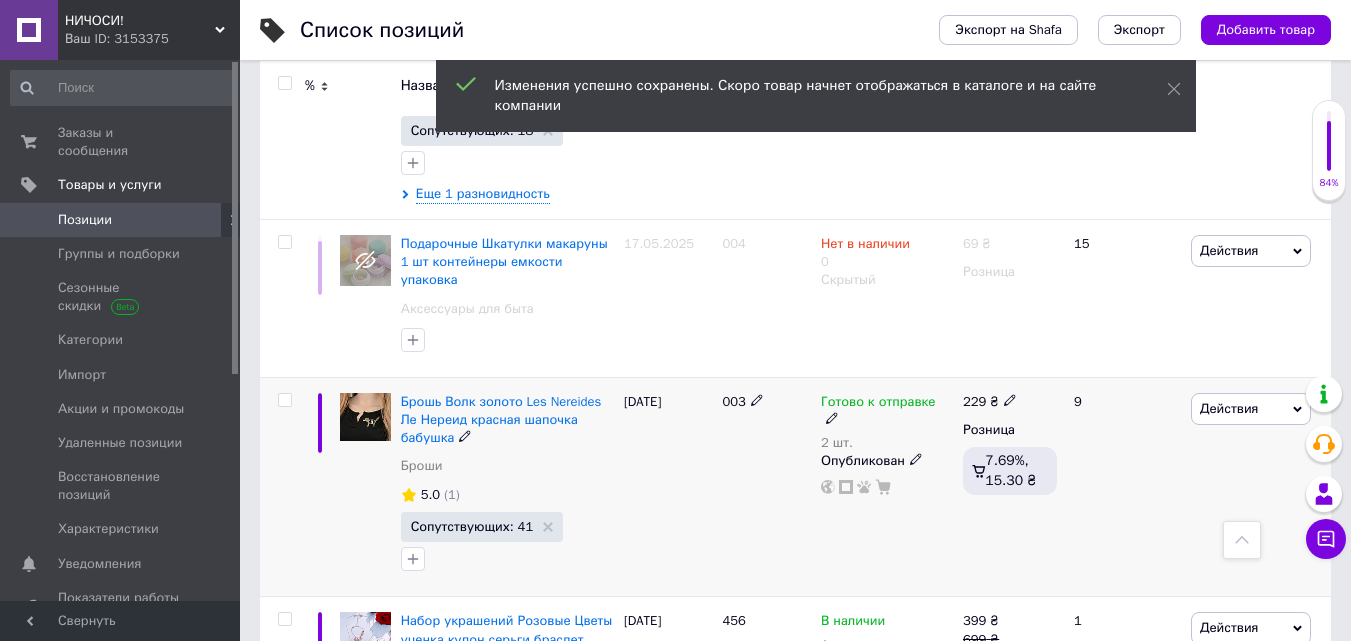 click on "Действия" at bounding box center [1229, 408] 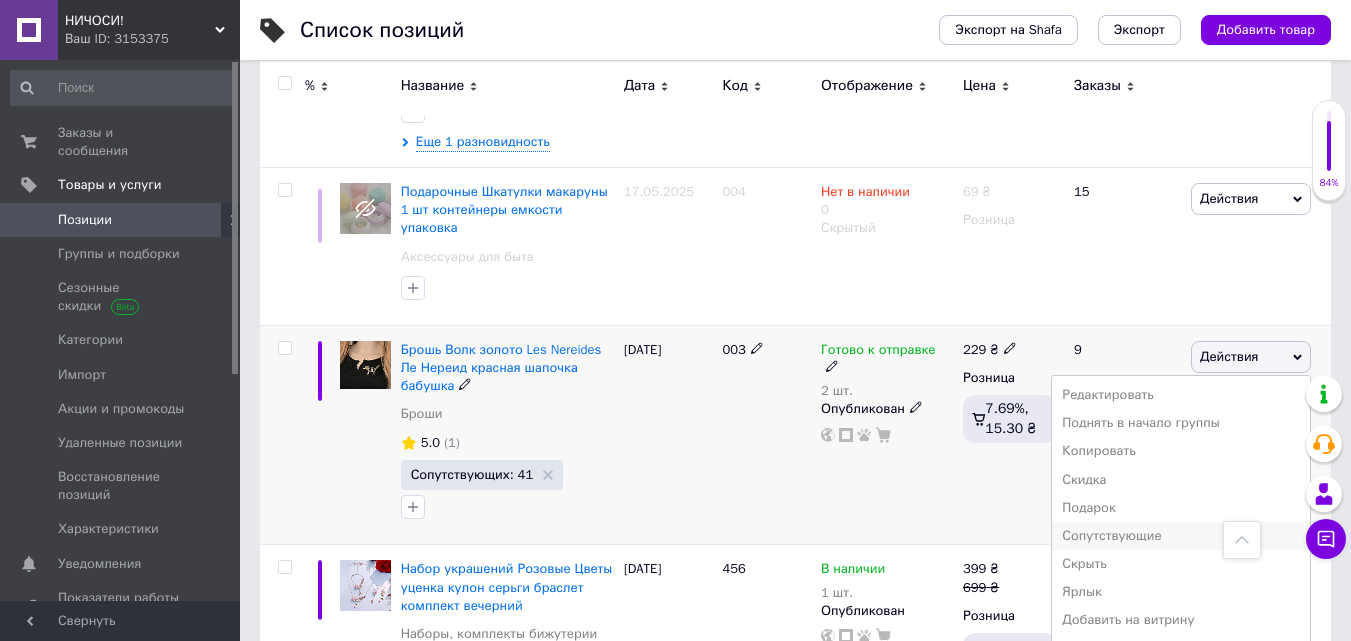 scroll, scrollTop: 1499, scrollLeft: 0, axis: vertical 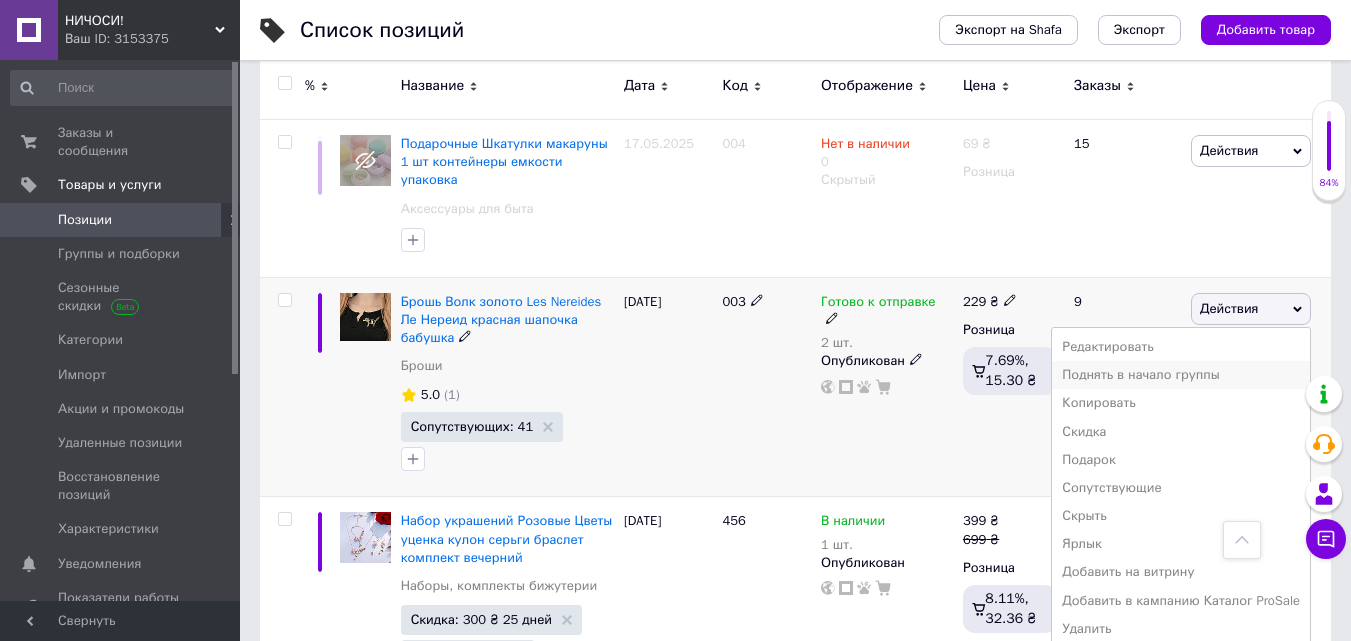 click on "Поднять в начало группы" at bounding box center [1181, 375] 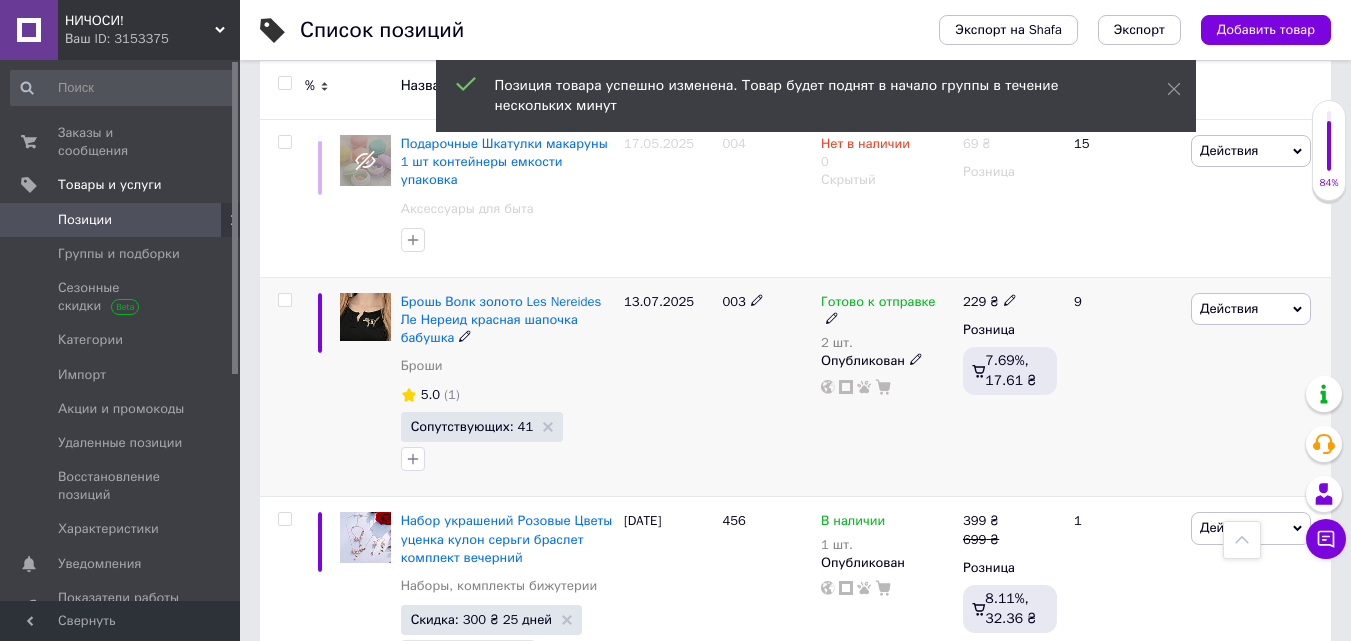 click on "Действия" at bounding box center (1229, 308) 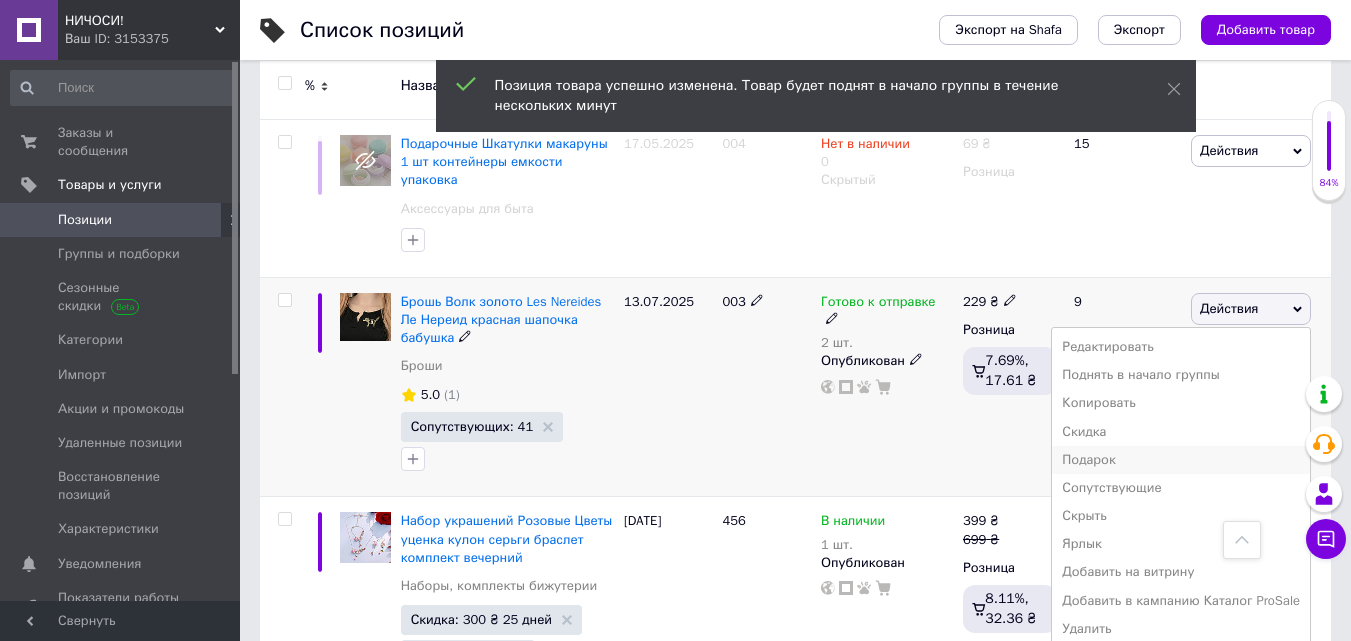 click on "Подарок" at bounding box center [1181, 460] 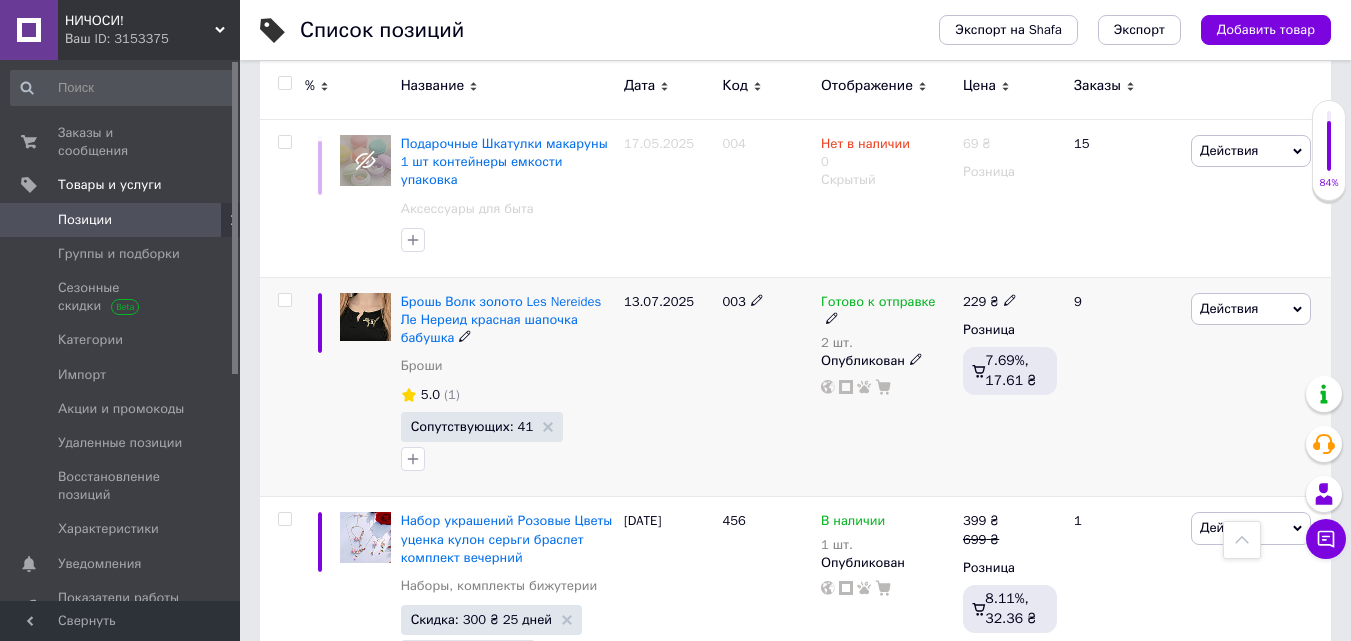 click on "Действия" at bounding box center (1251, 309) 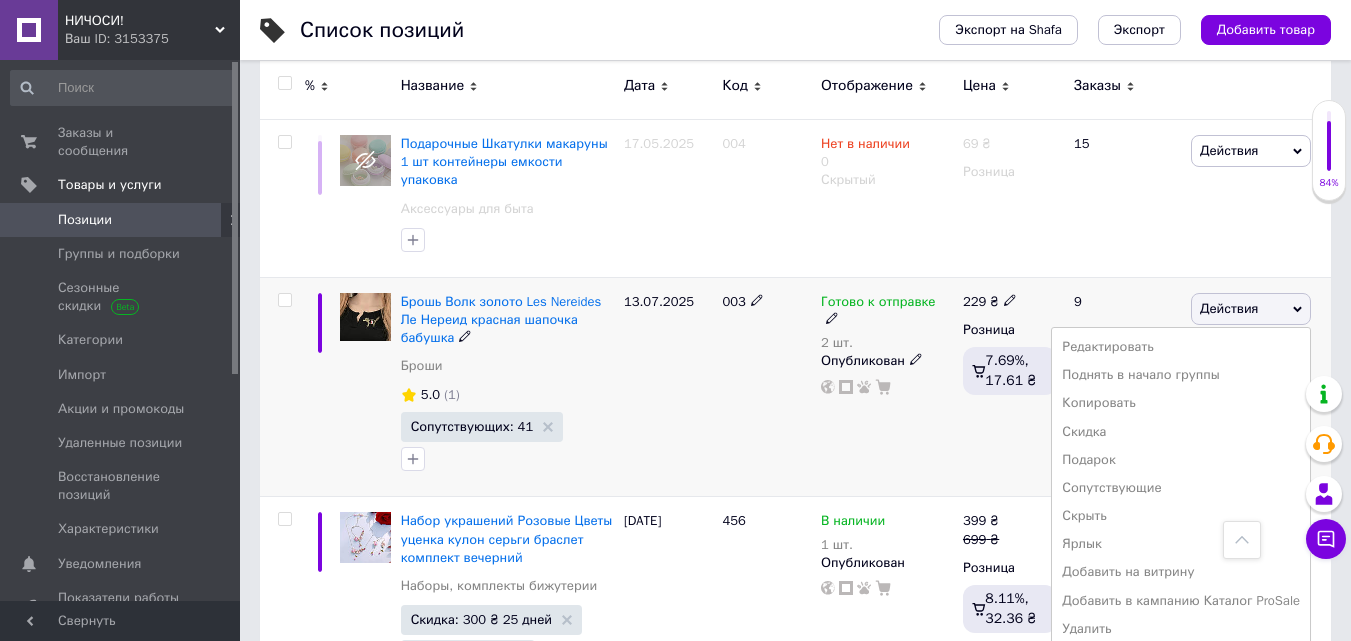 click on "Действия" at bounding box center [1251, 309] 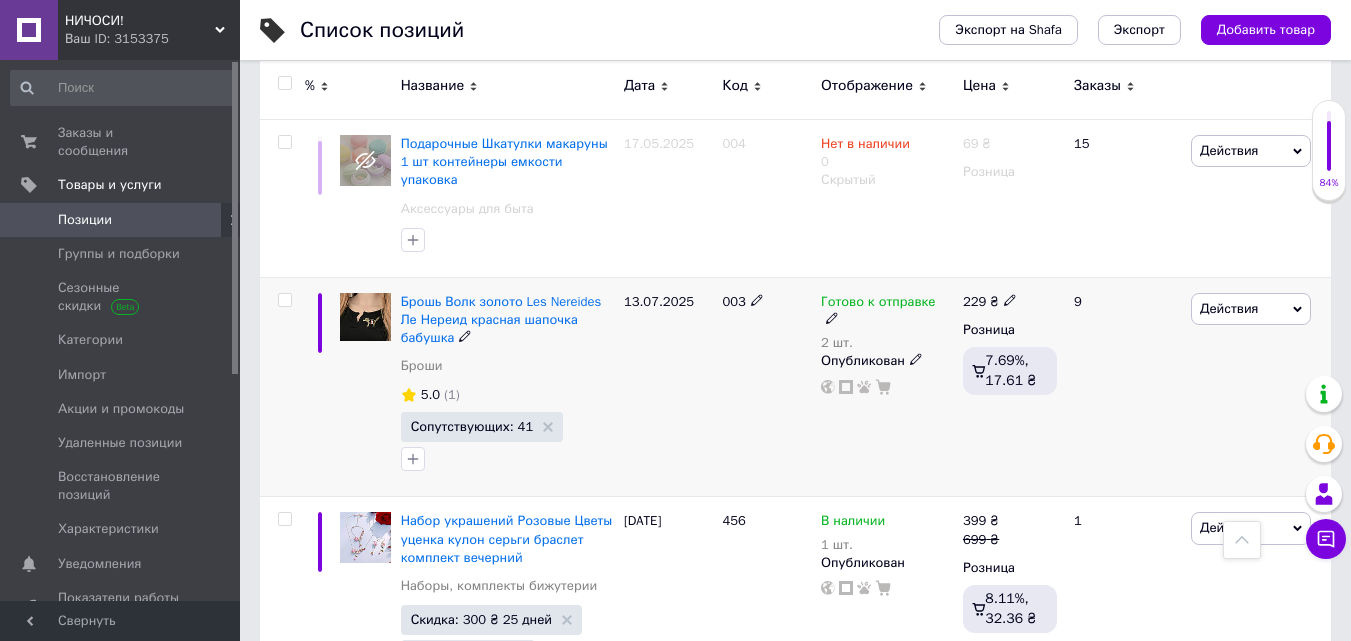 click on "Действия" at bounding box center (1229, 308) 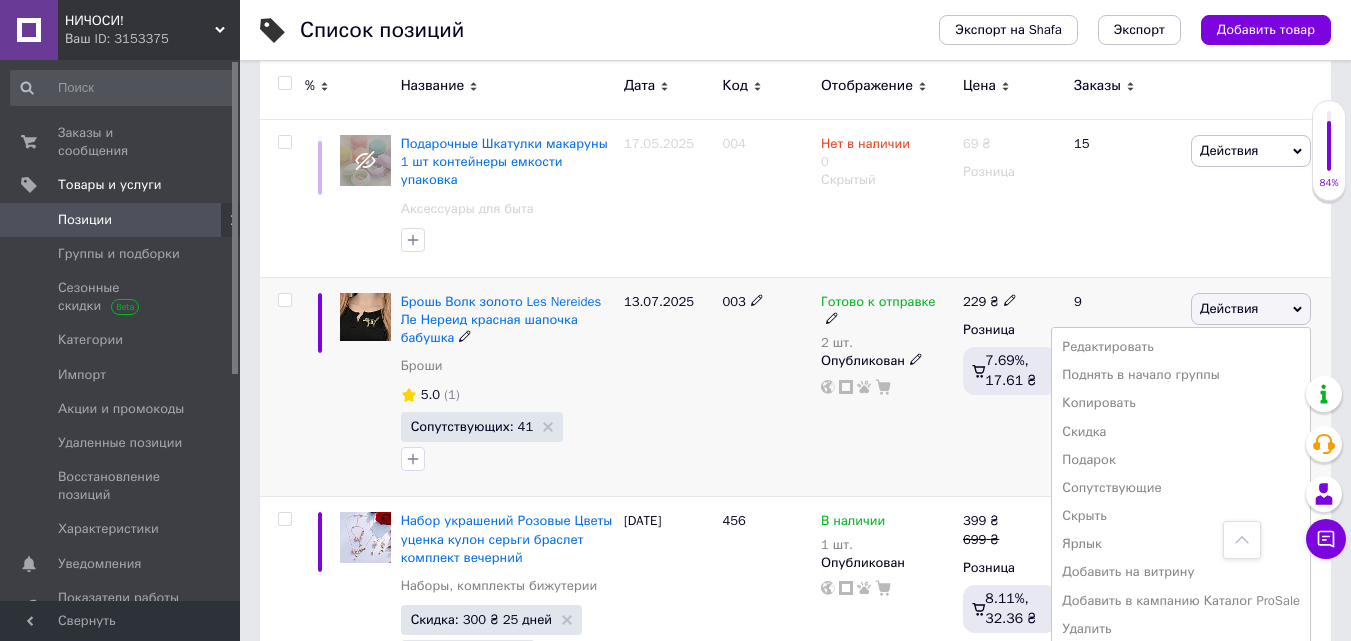 click on "Действия" at bounding box center [1229, 308] 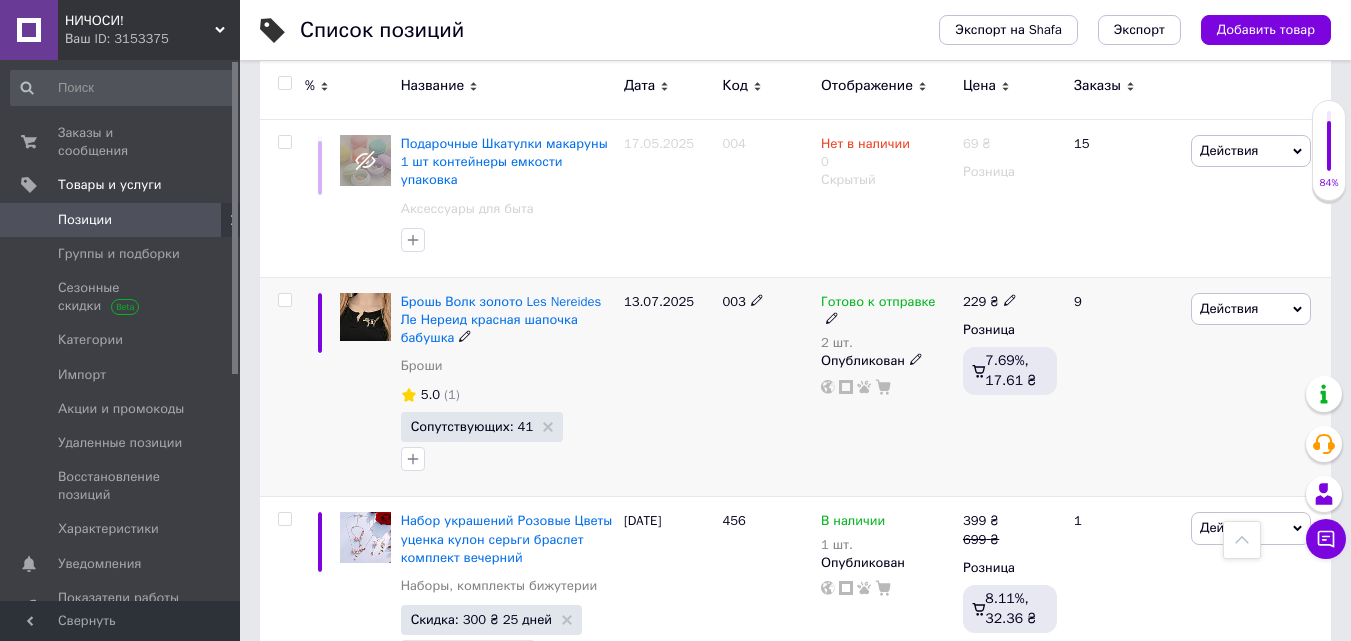 click on "Действия" at bounding box center (1229, 308) 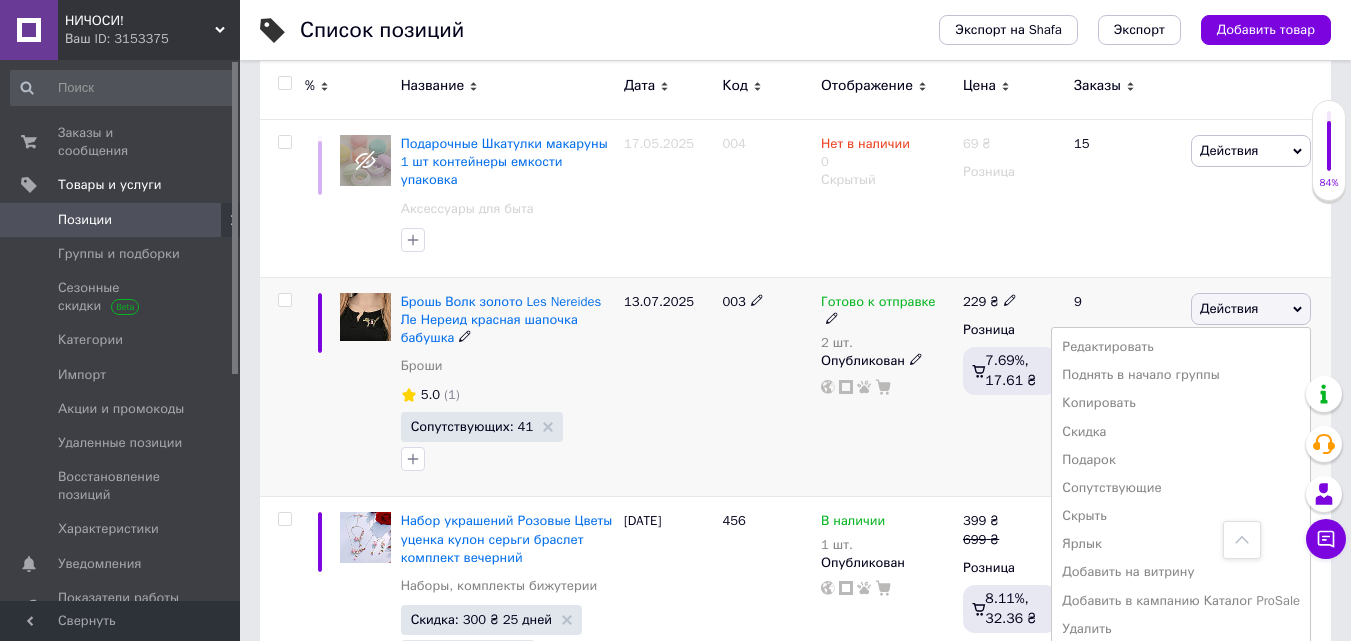 click on "Действия" at bounding box center [1229, 308] 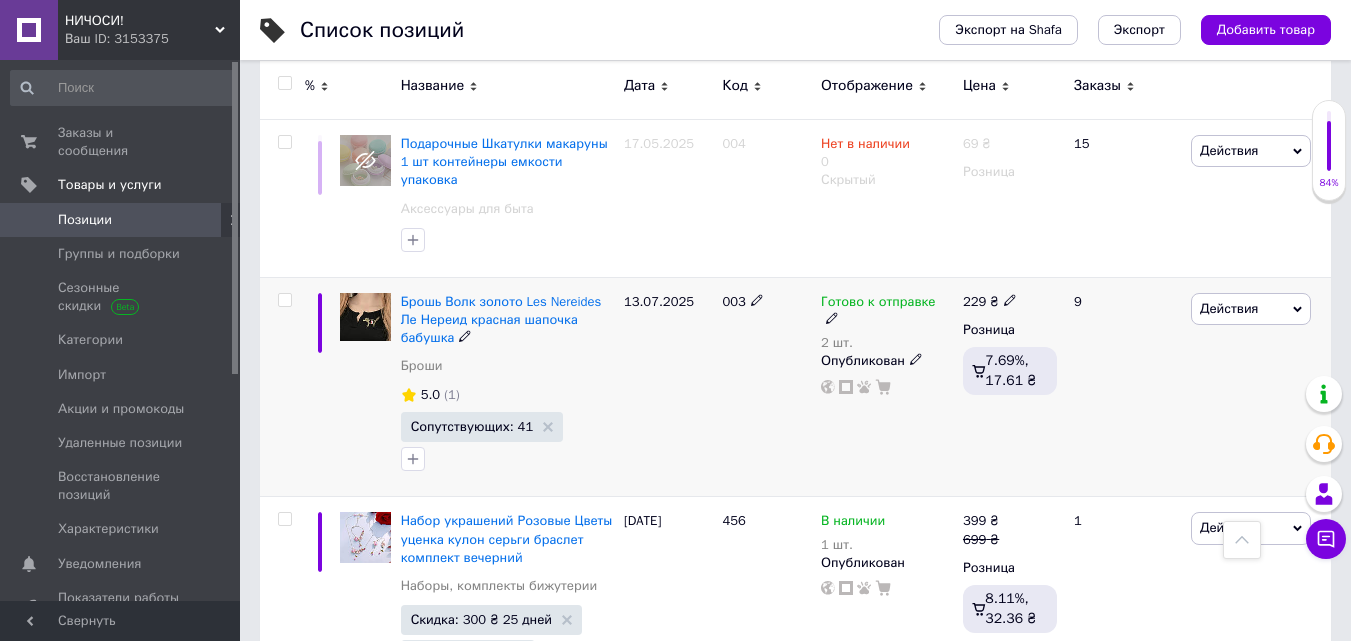 click on "Действия" at bounding box center [1229, 308] 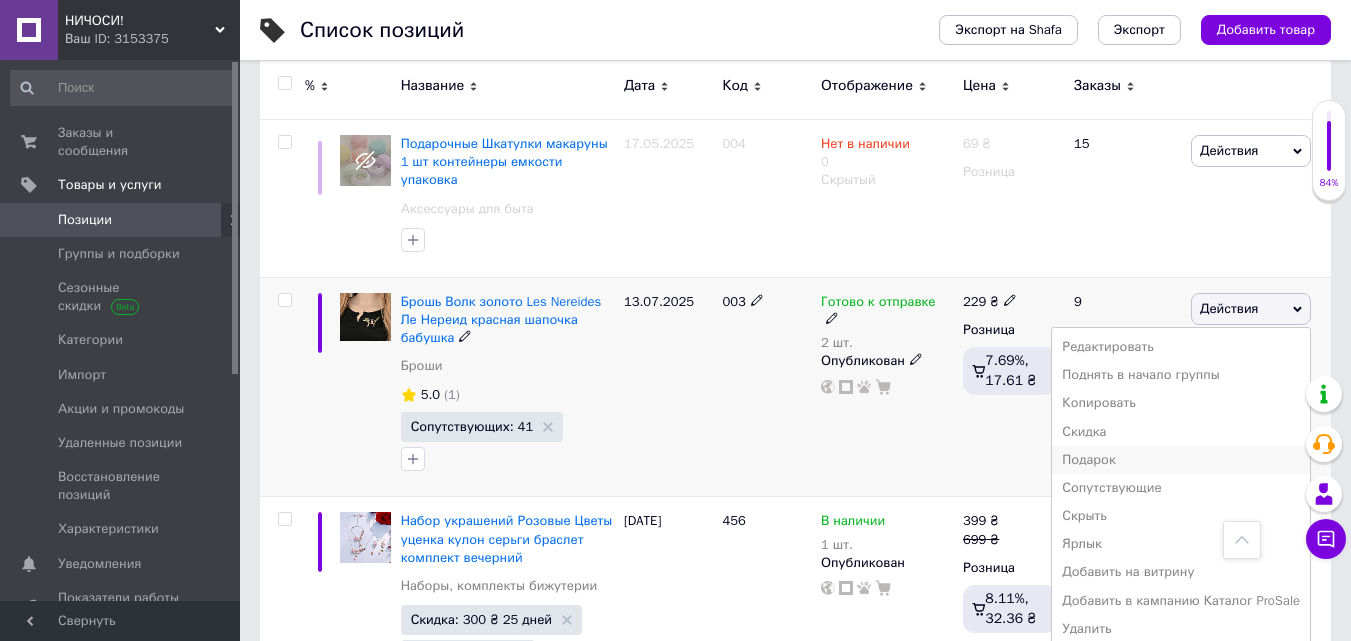 click on "Подарок" at bounding box center (1181, 460) 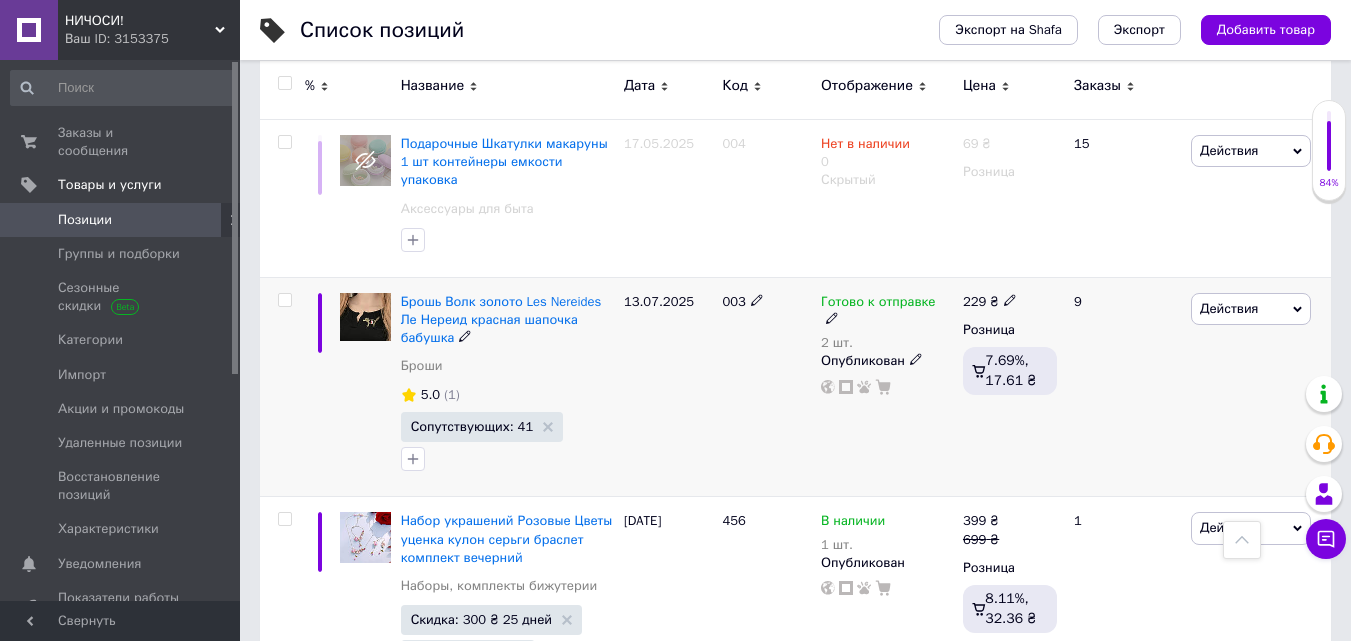 click on "Действия" at bounding box center [1251, 309] 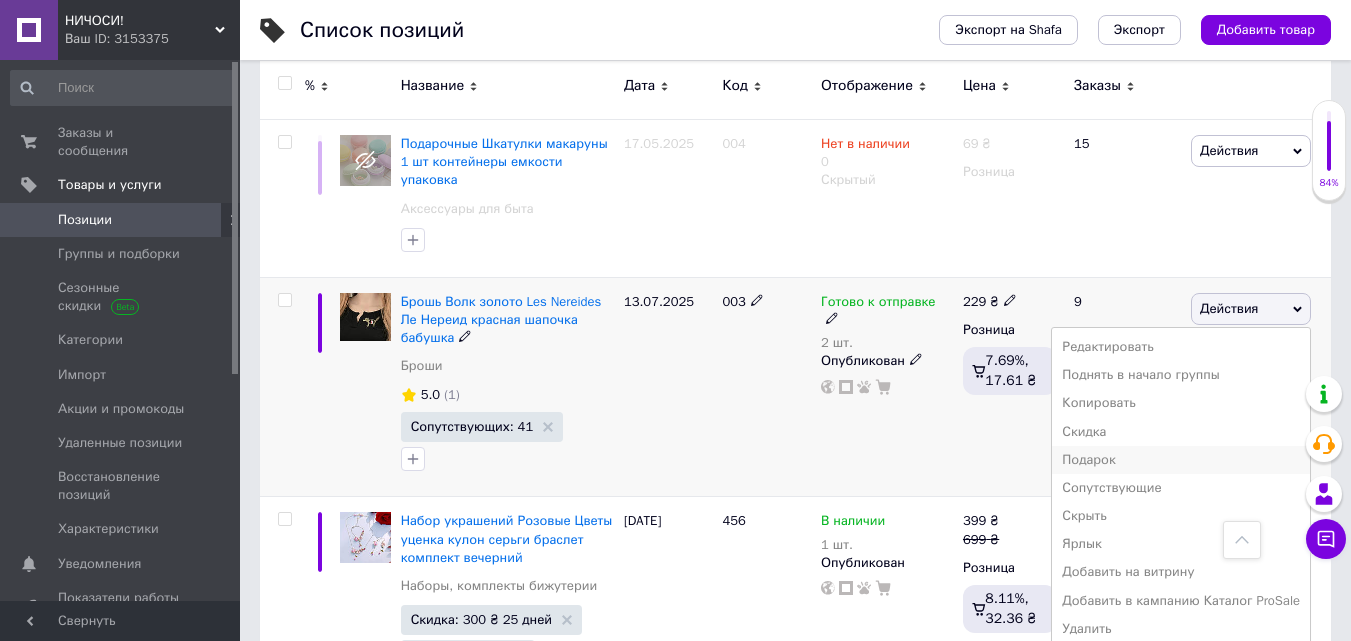 click on "Подарок" at bounding box center [1181, 460] 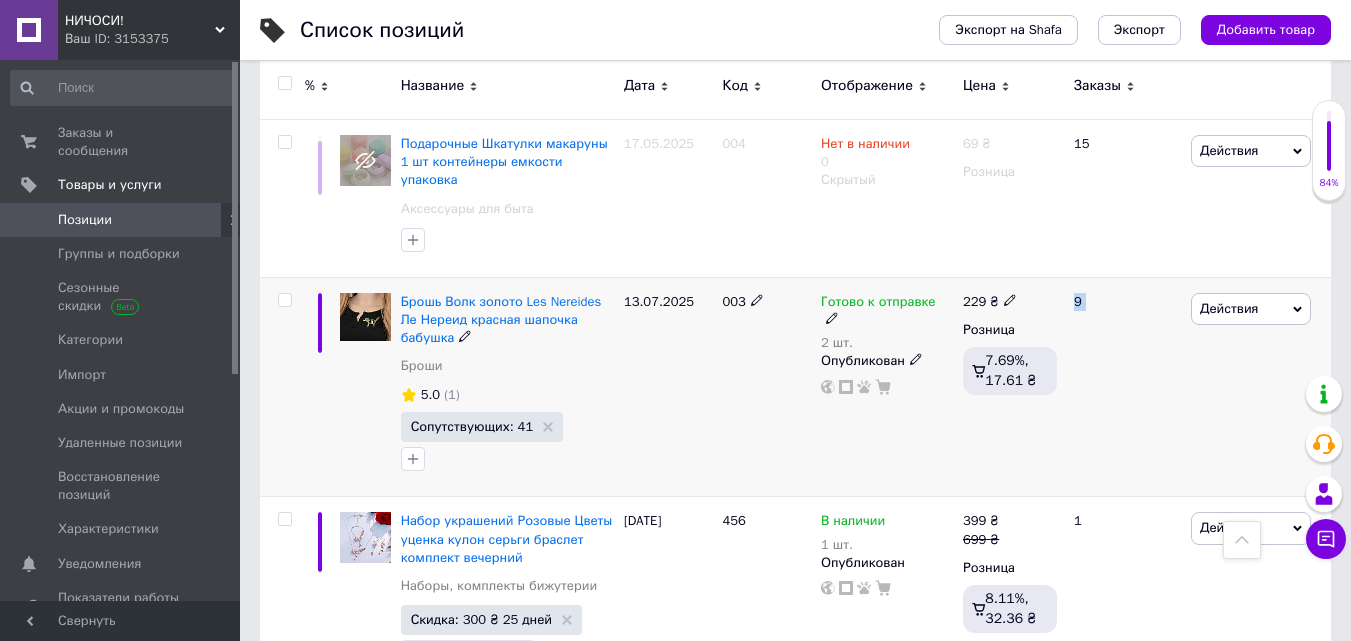 click on "Действия" at bounding box center (1251, 309) 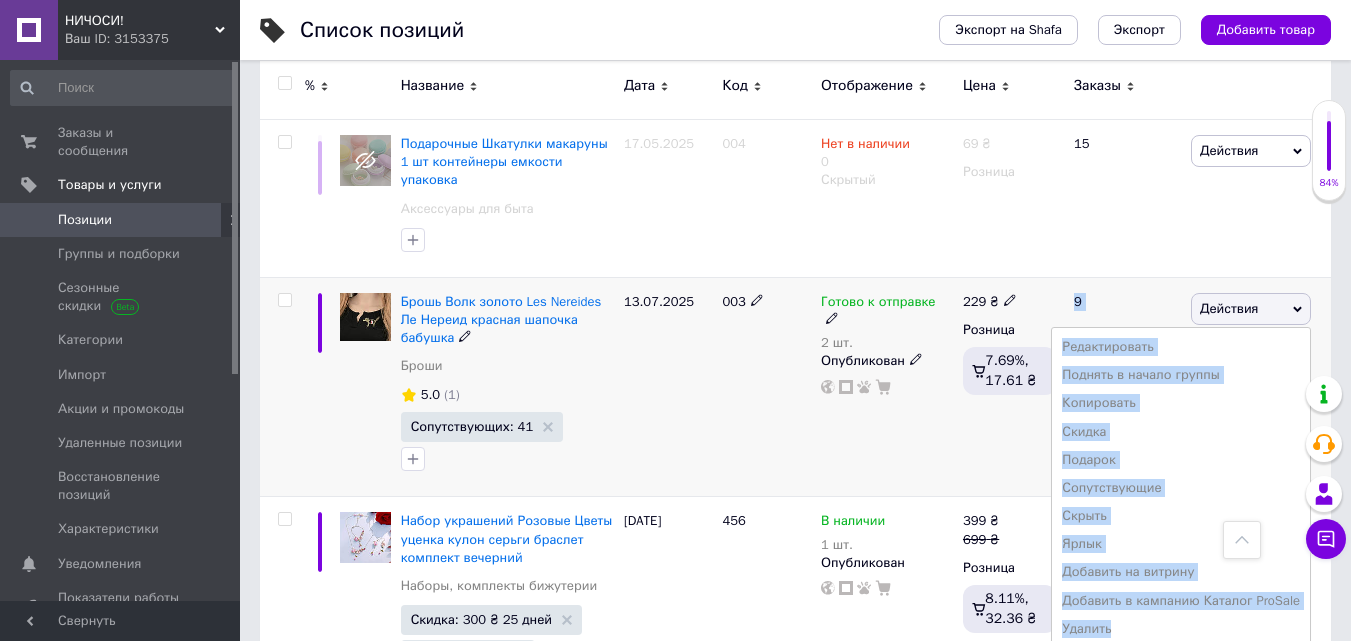 click on "Действия" at bounding box center [1251, 309] 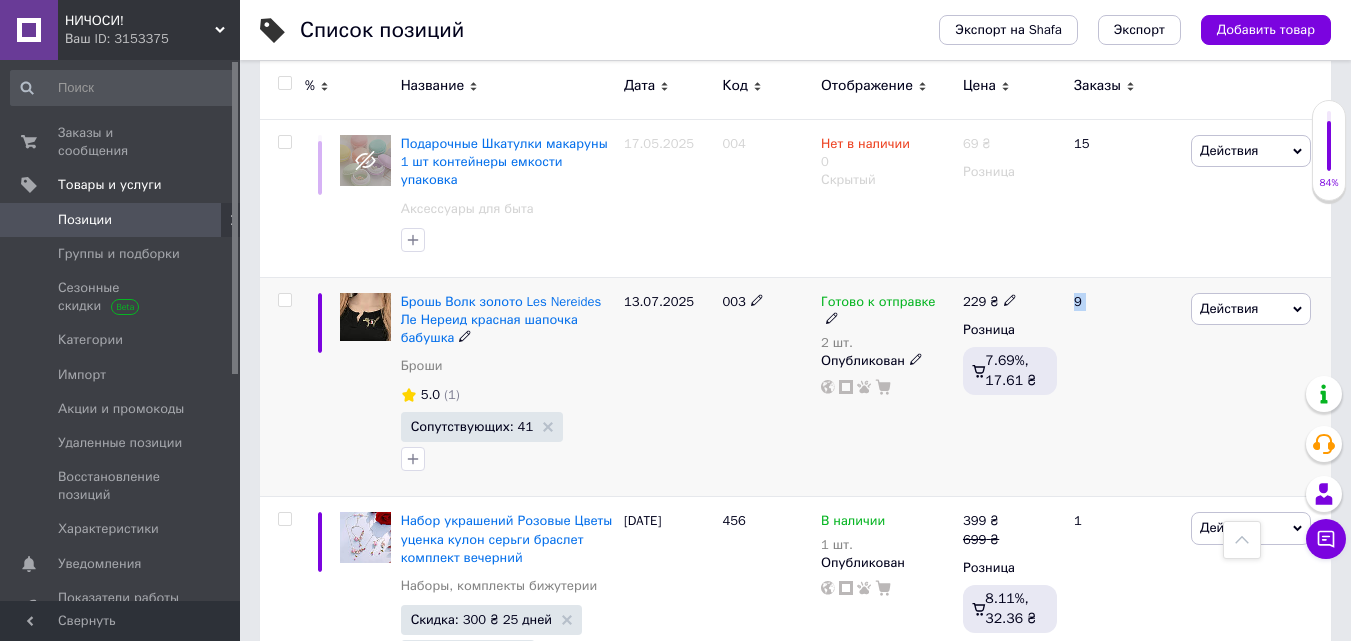 click on "Действия" at bounding box center (1229, 308) 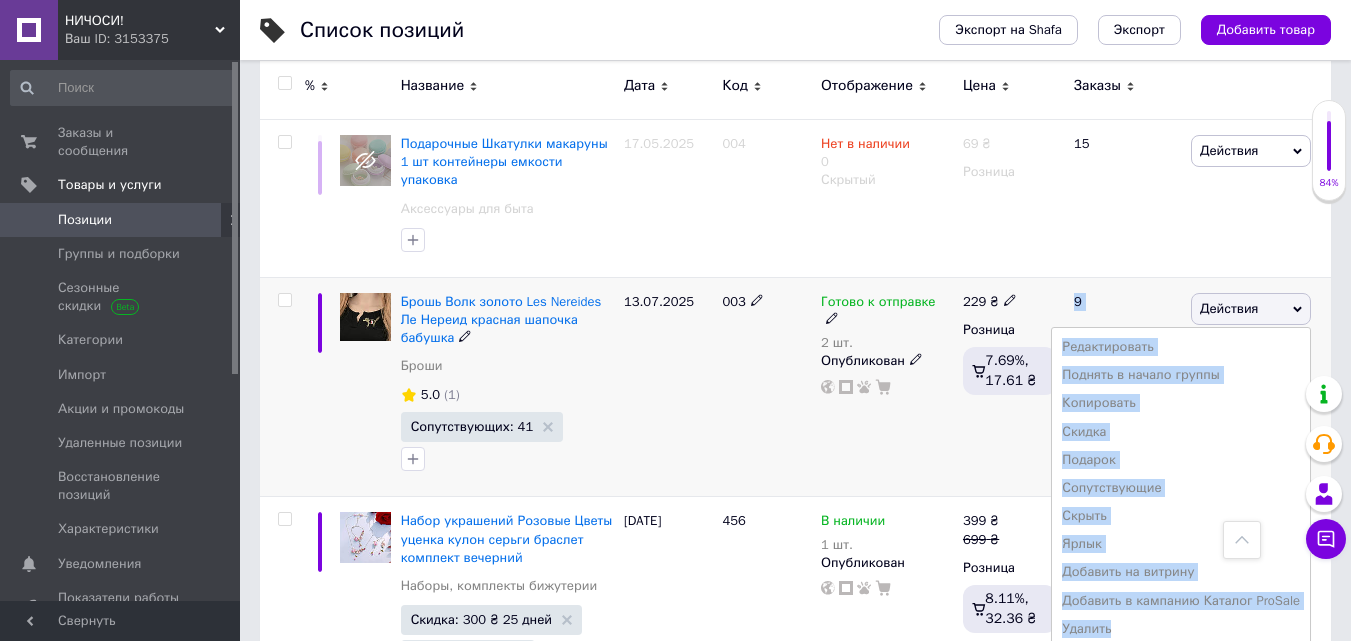 click on "Действия" at bounding box center [1229, 308] 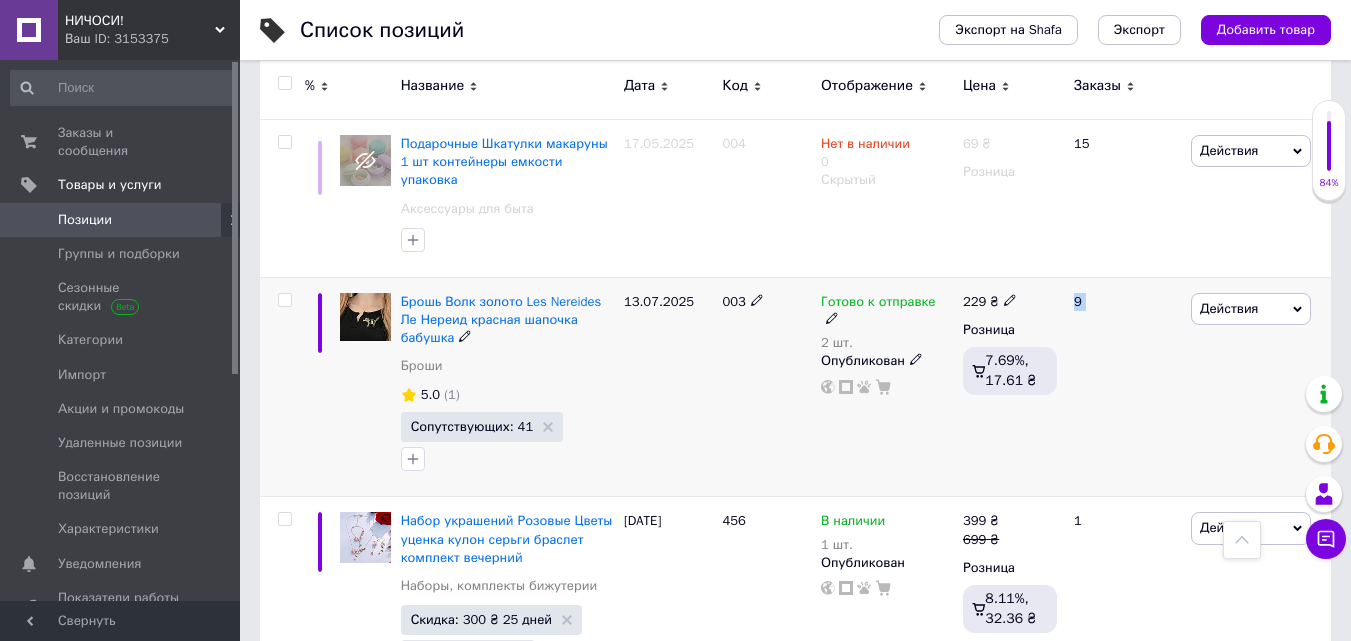 click on "Действия" at bounding box center (1251, 309) 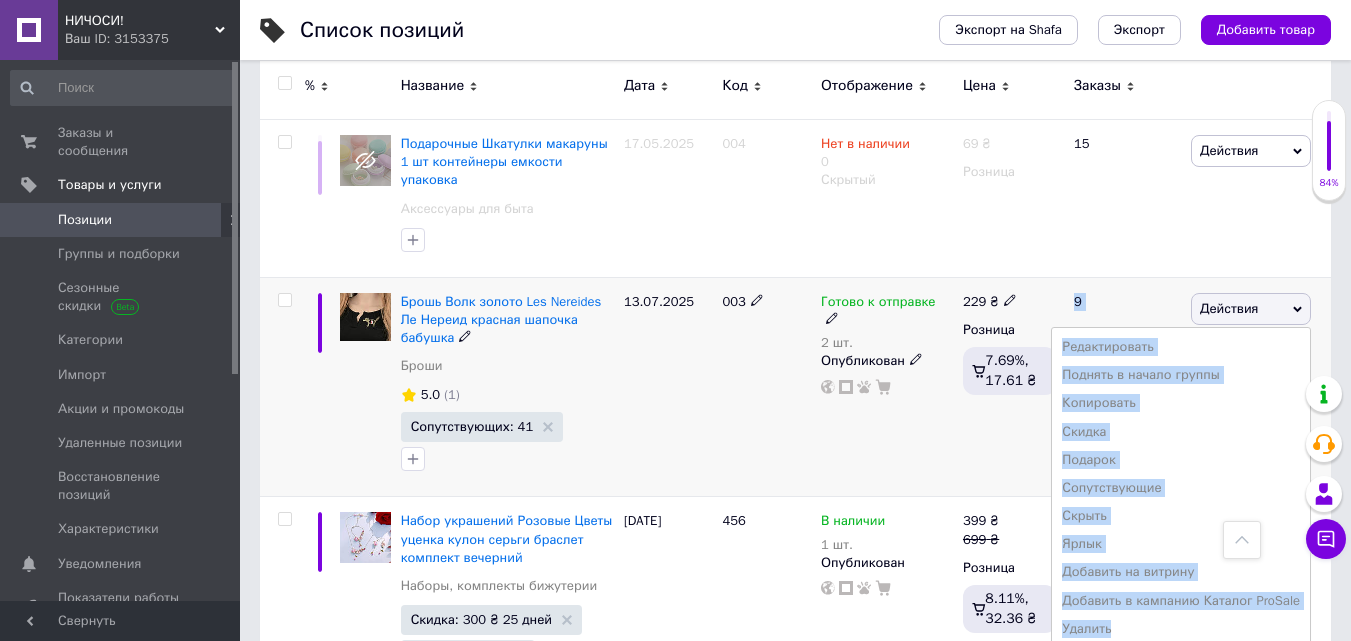 click on "Действия" at bounding box center [1251, 309] 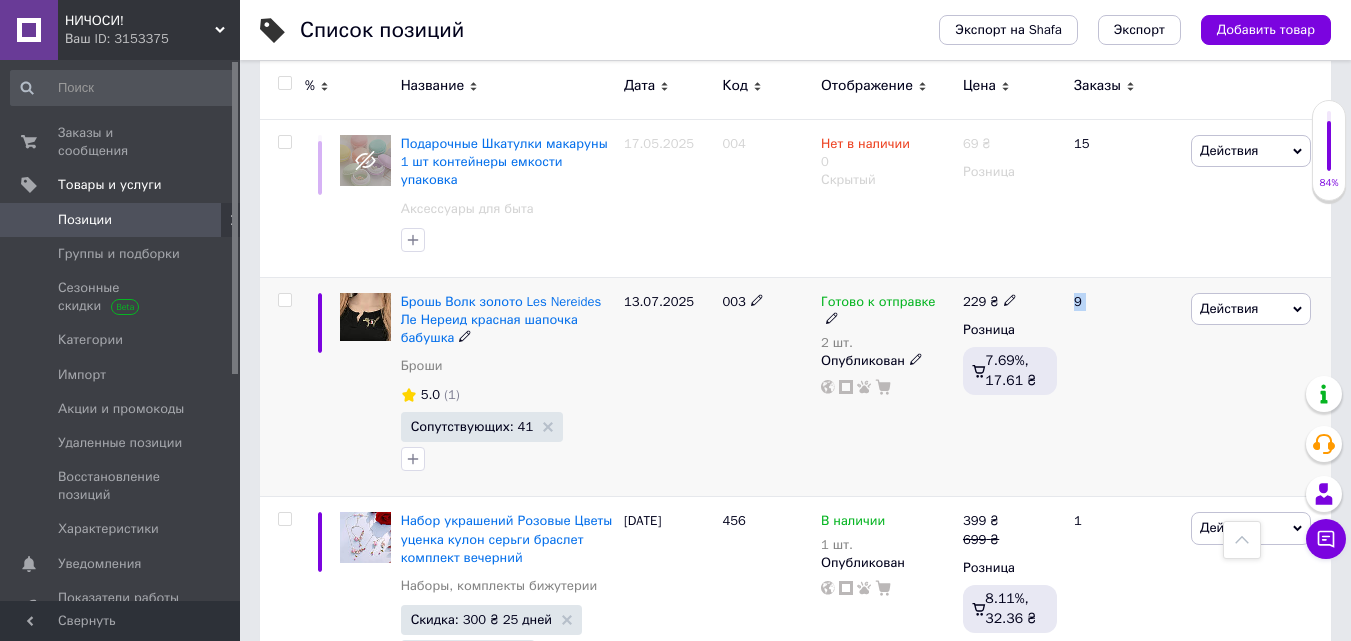 click on "Действия" at bounding box center (1251, 309) 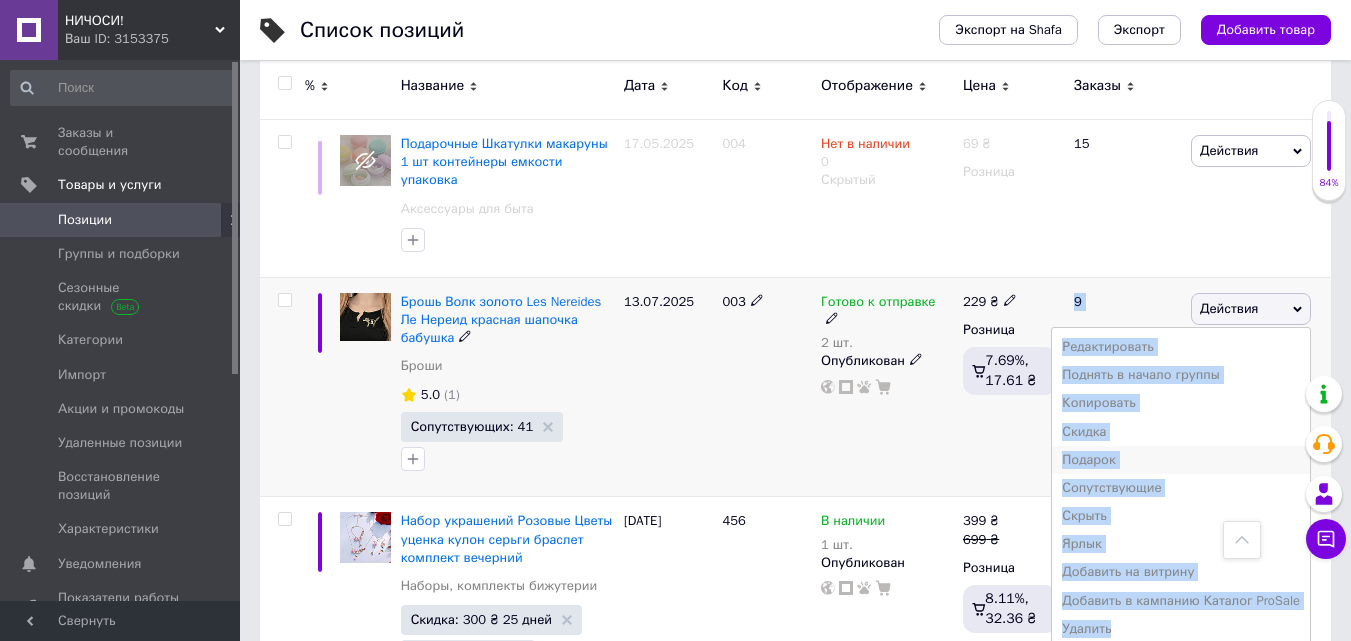 click on "Подарок" at bounding box center (1181, 460) 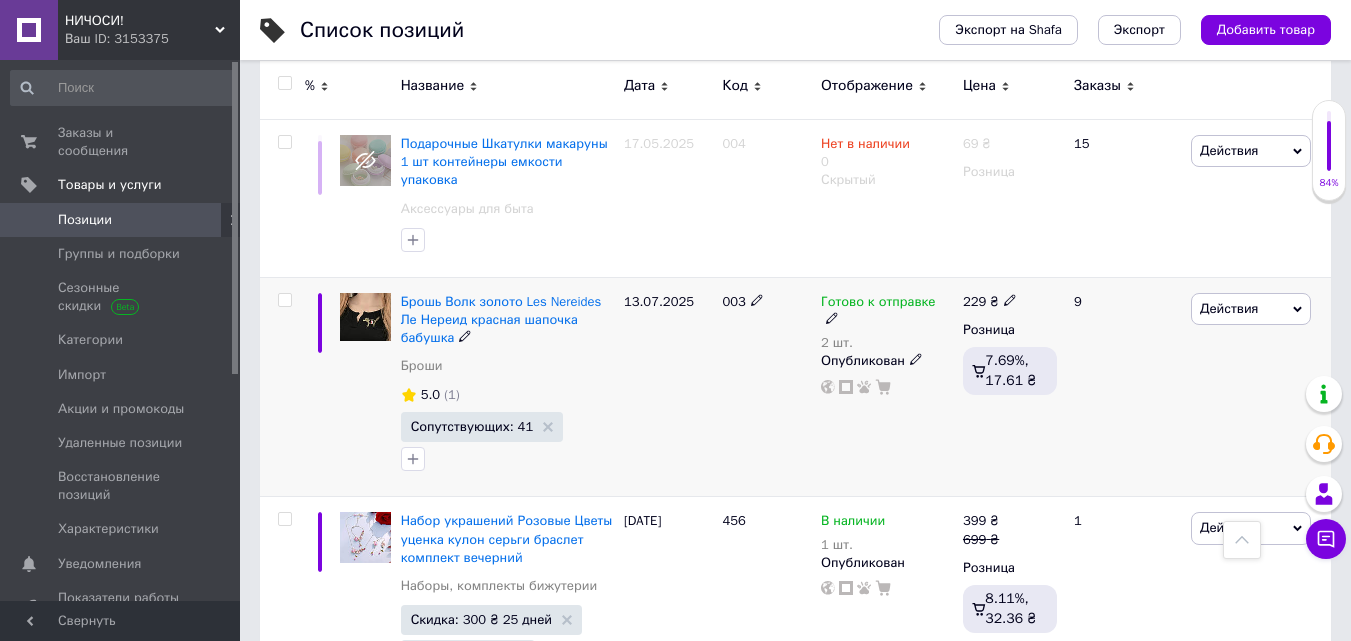 click on "Действия" at bounding box center (1251, 309) 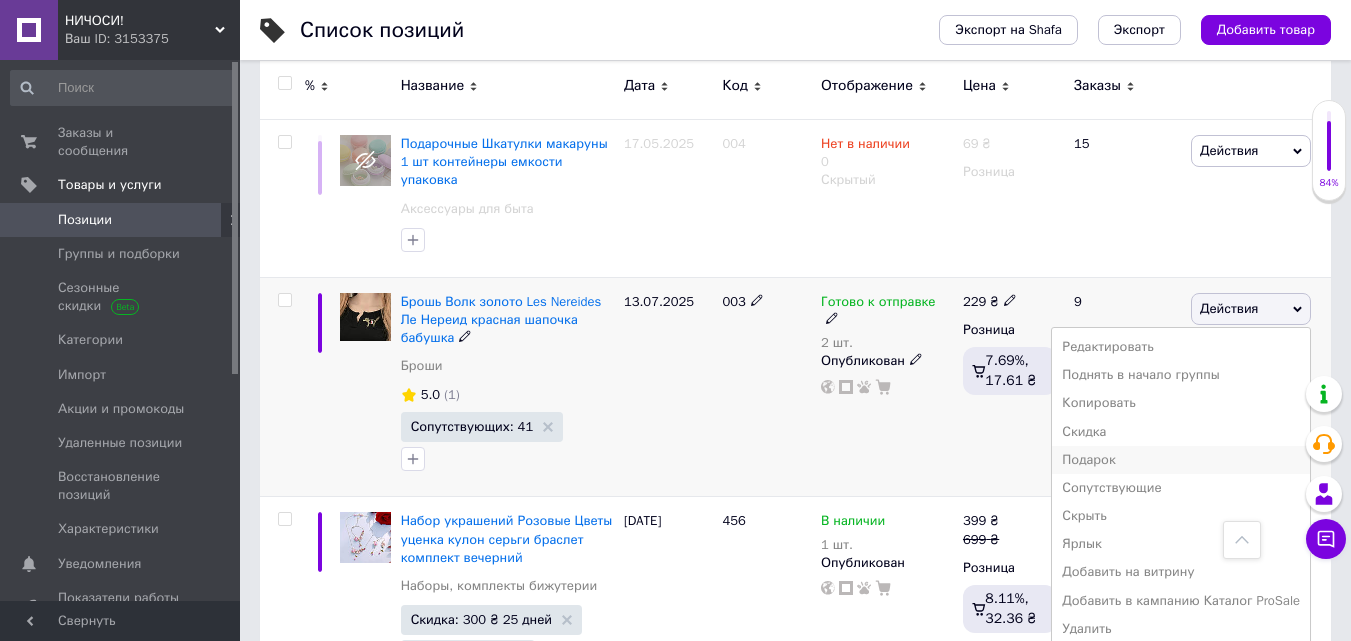 click on "Подарок" at bounding box center (1181, 460) 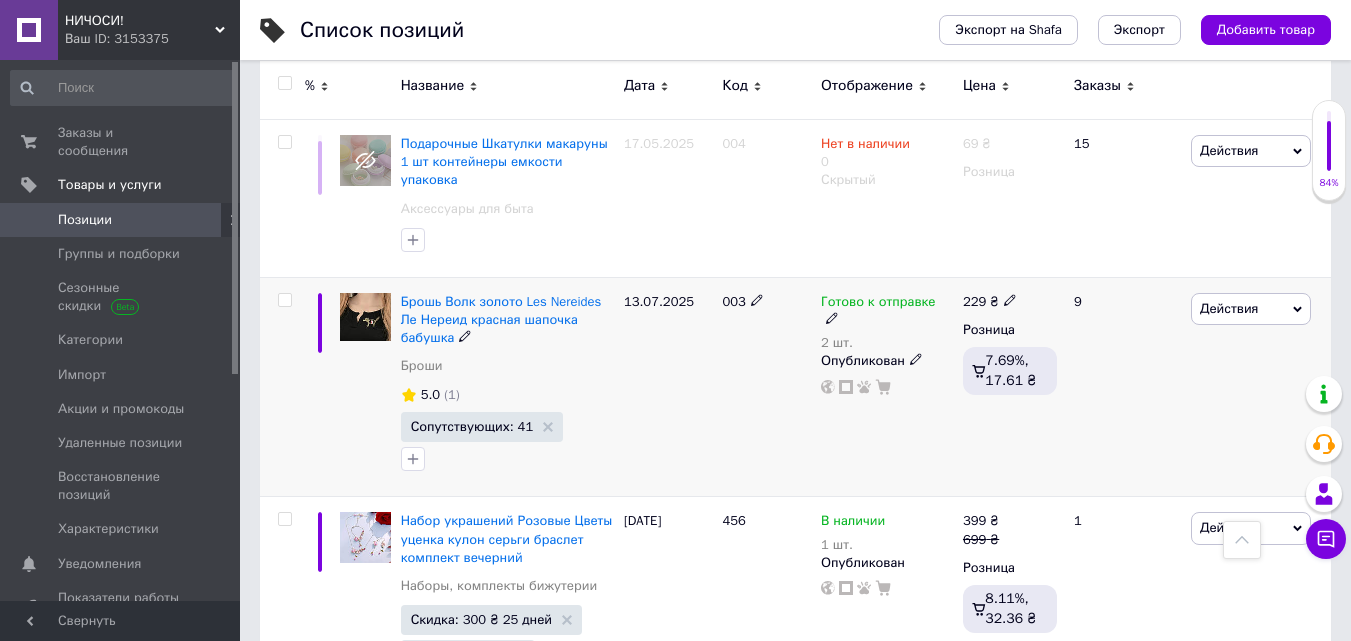 click on "Действия" at bounding box center (1229, 308) 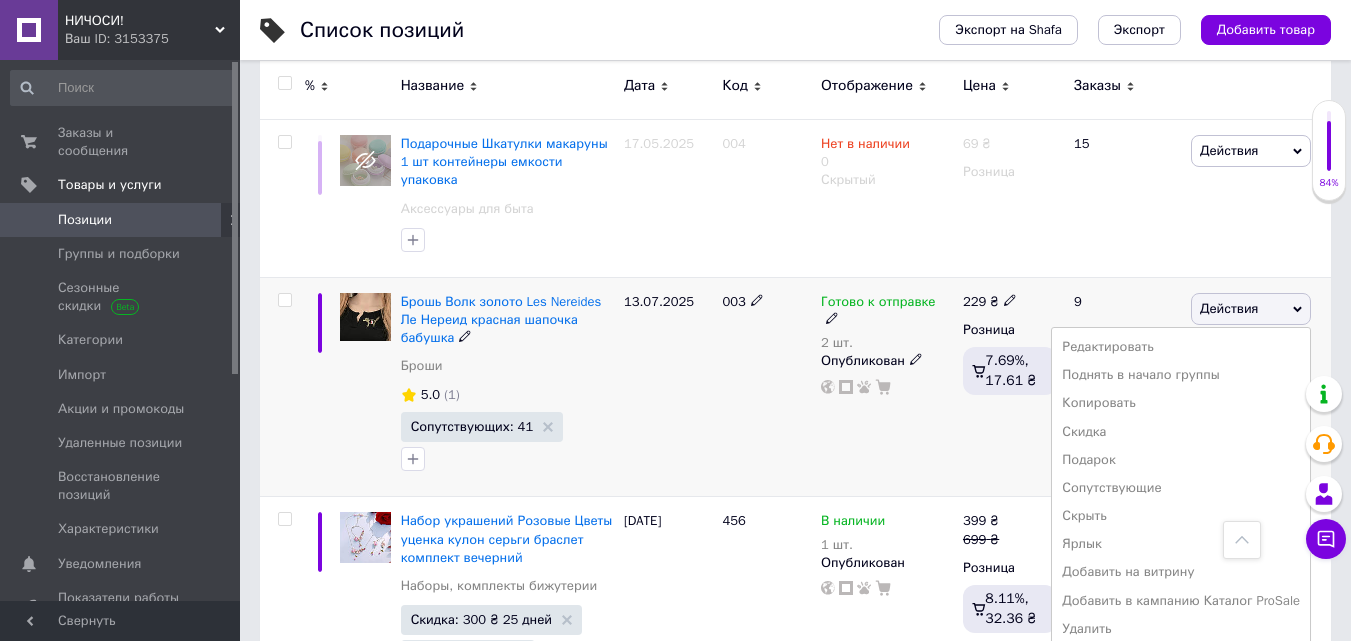 click on "Действия" at bounding box center (1229, 308) 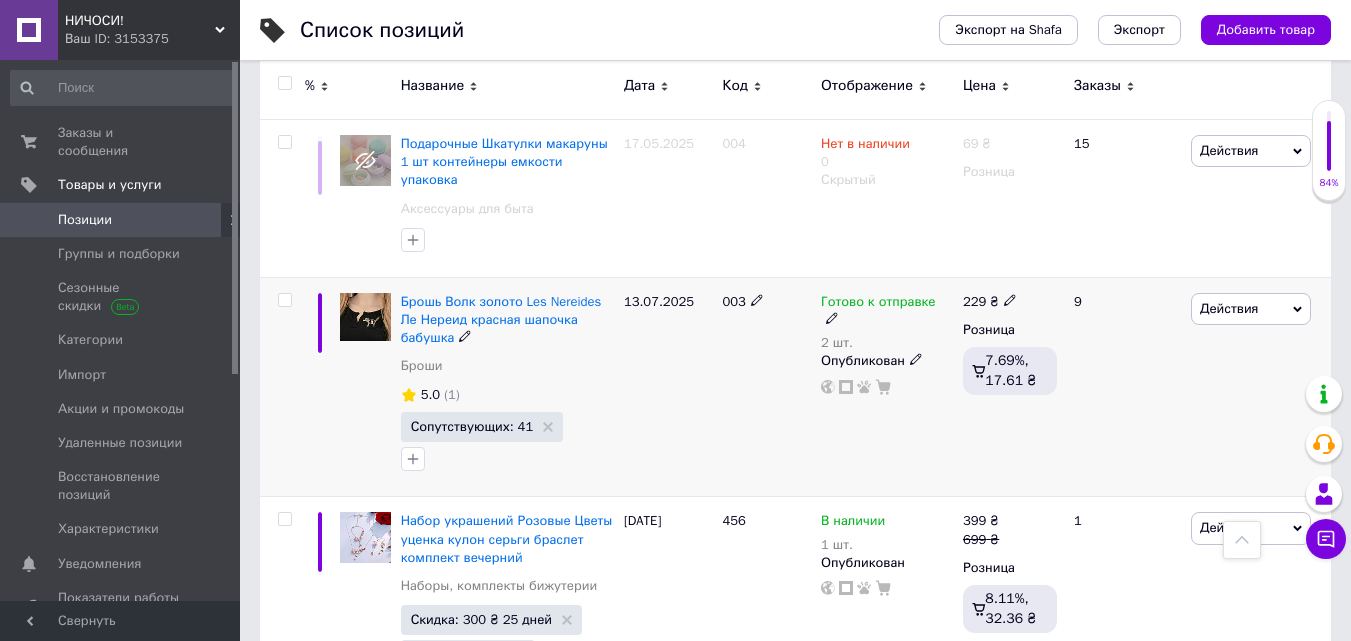 click on "Действия" at bounding box center (1229, 308) 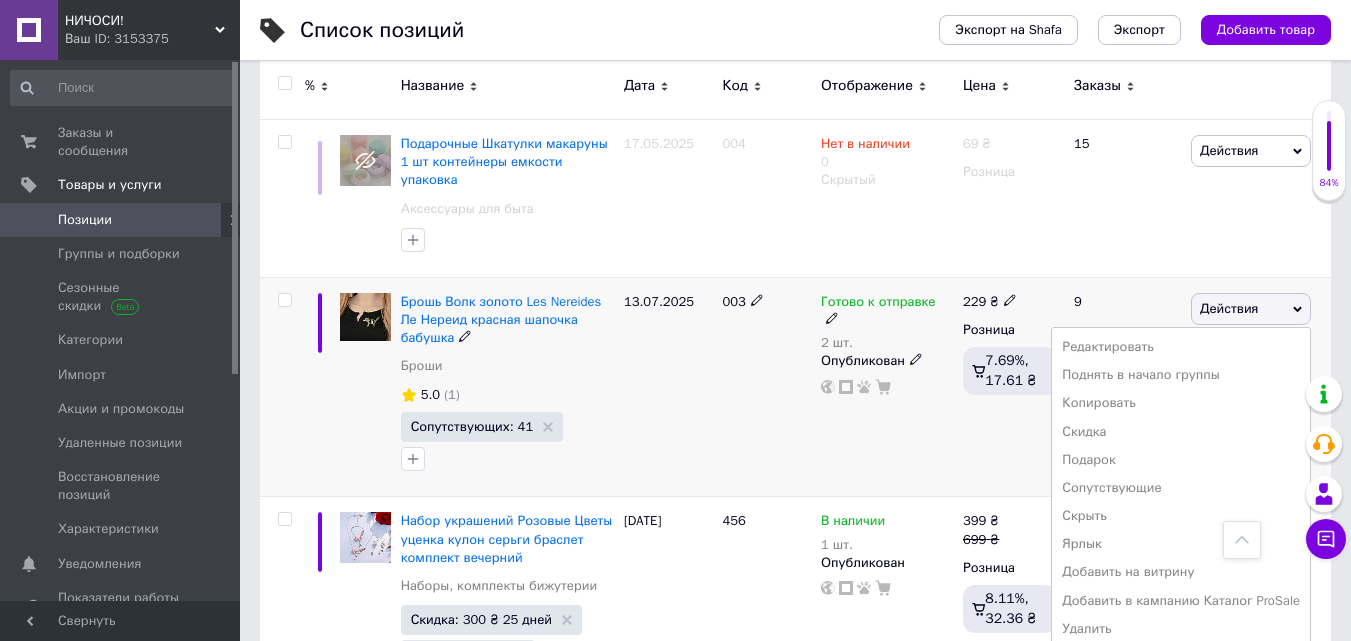click on "Действия" at bounding box center (1229, 308) 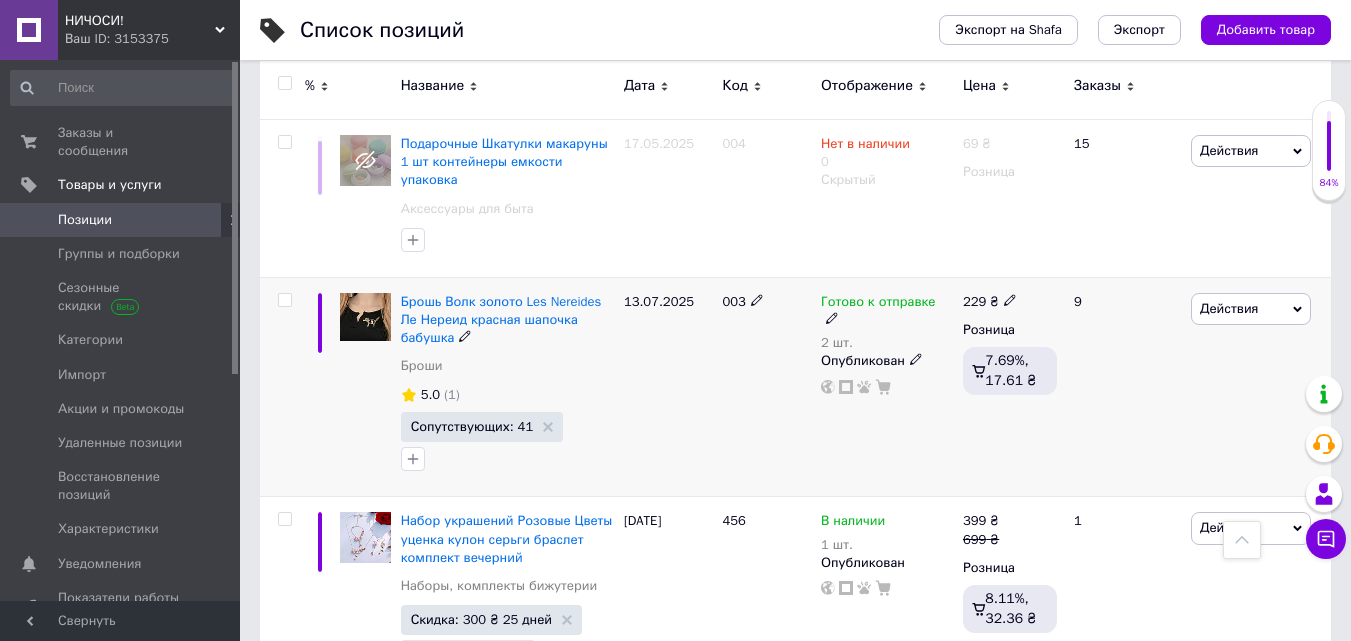 click on "Действия" at bounding box center (1229, 308) 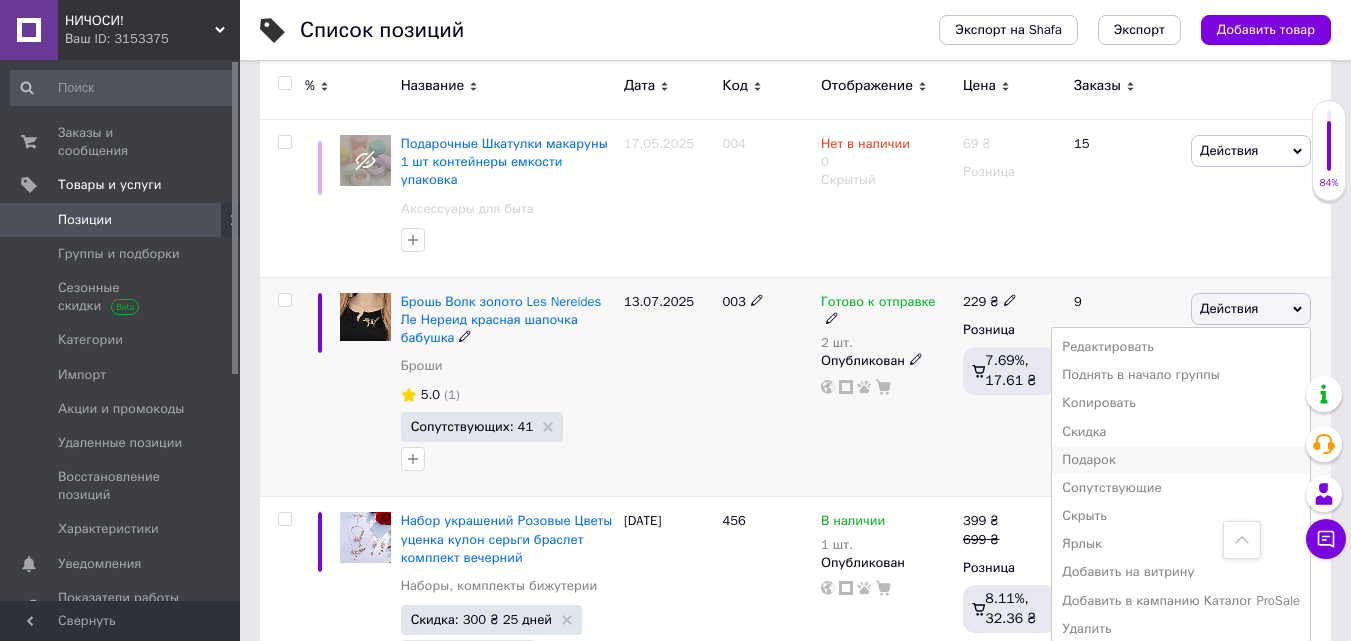 click on "Подарок" at bounding box center [1181, 460] 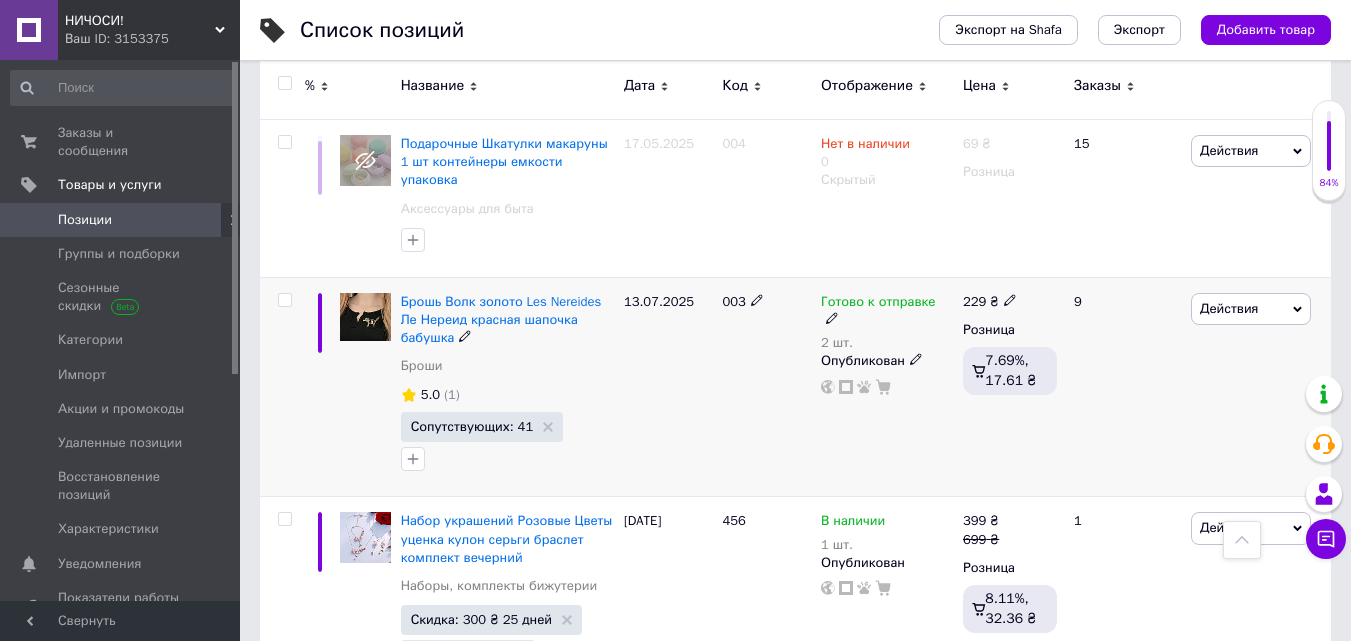 click on "Действия" at bounding box center [1229, 308] 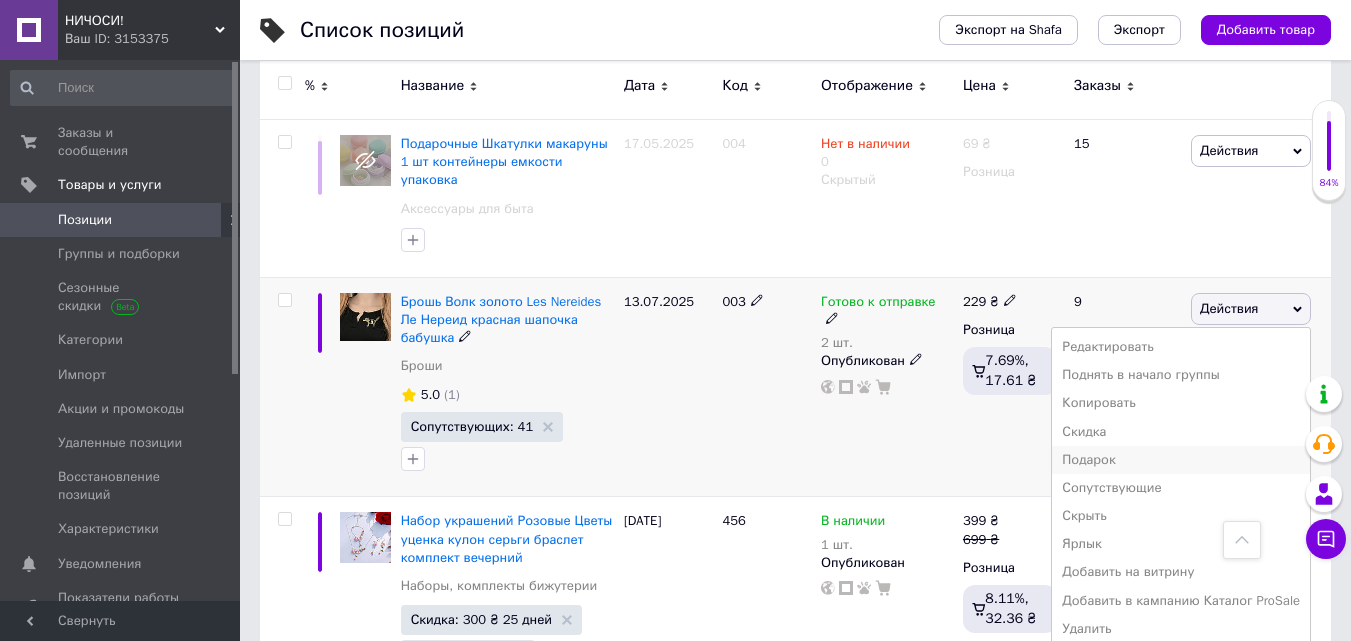 click on "Подарок" at bounding box center (1181, 460) 